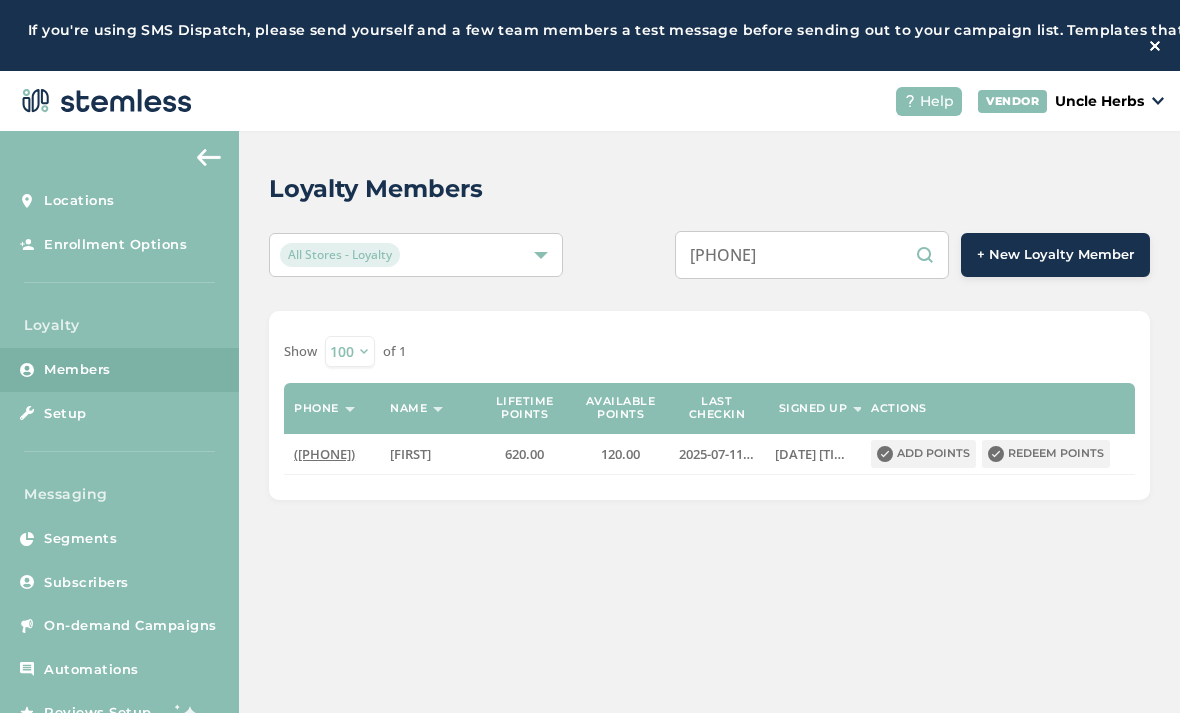 select on "100" 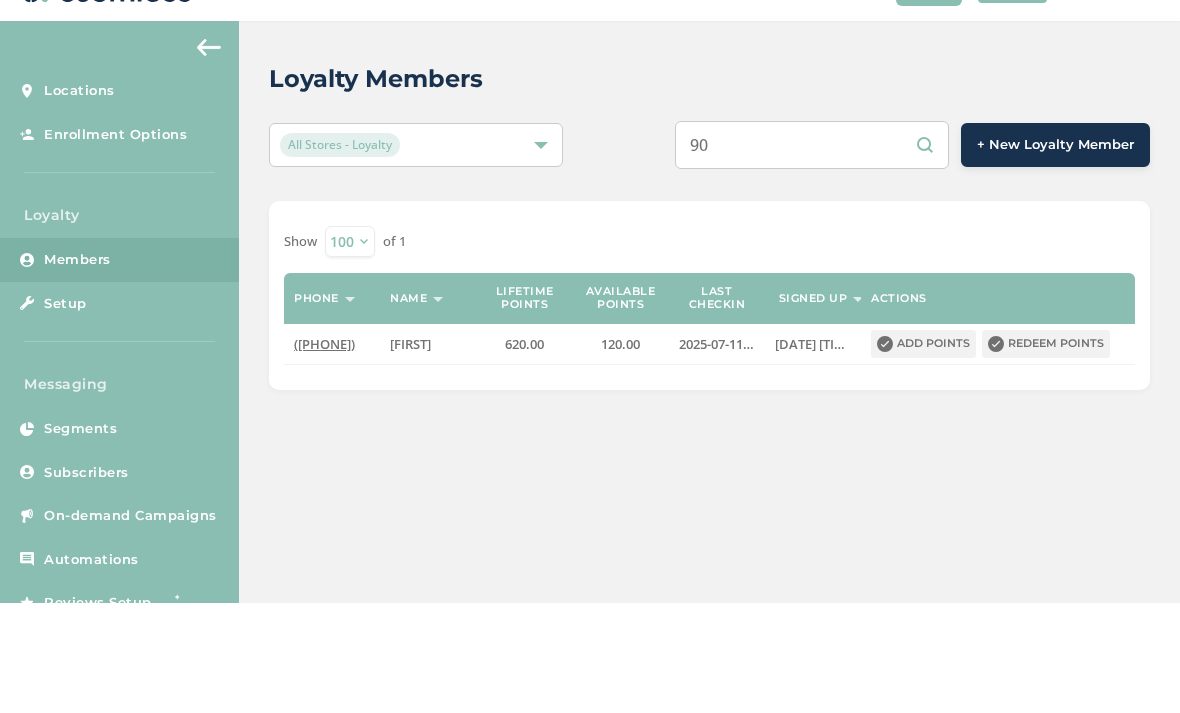type on "9" 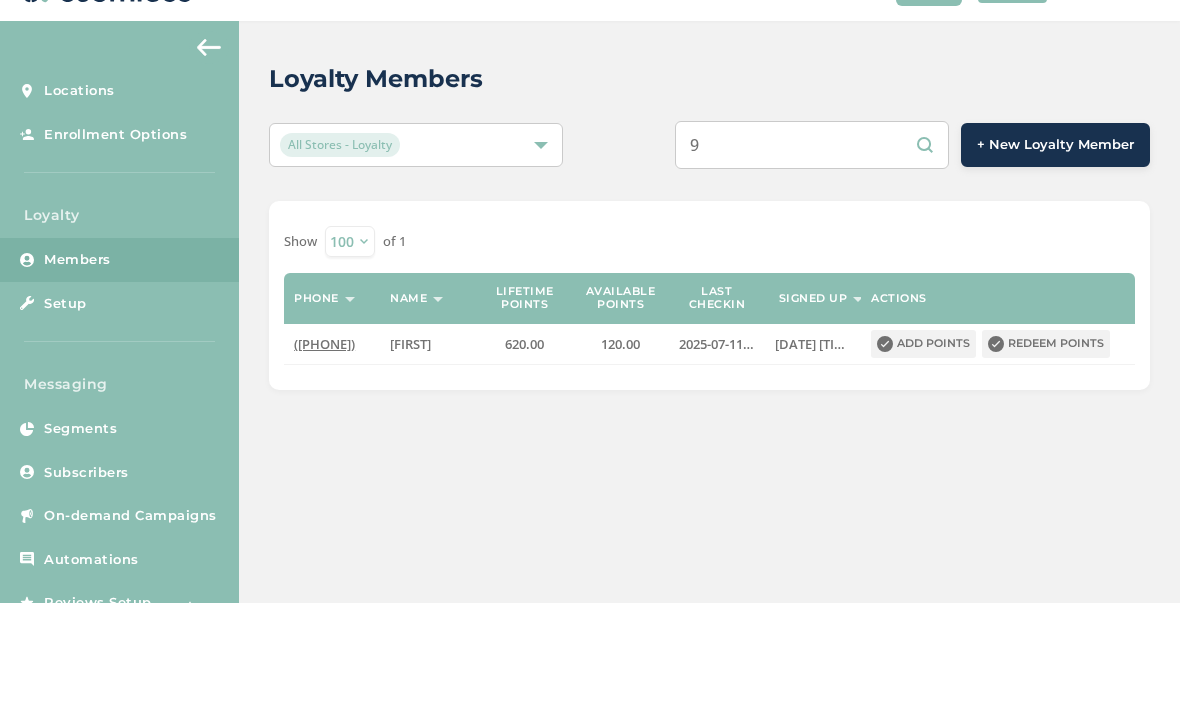 type 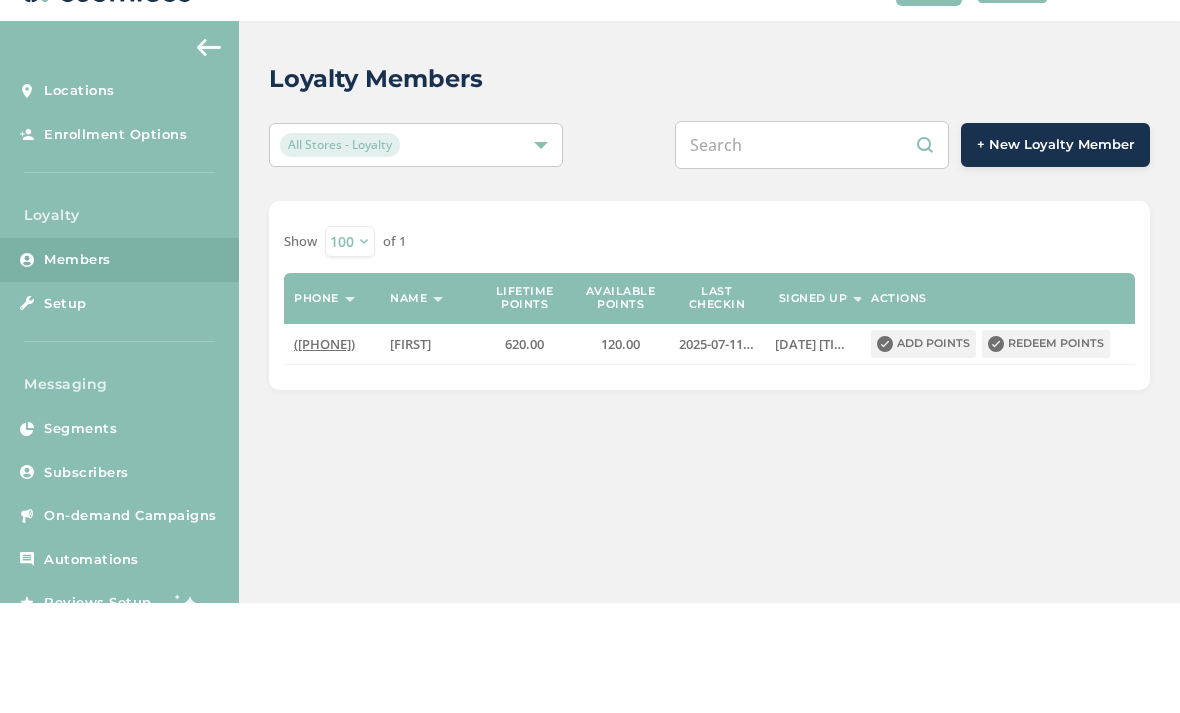 click at bounding box center (812, 255) 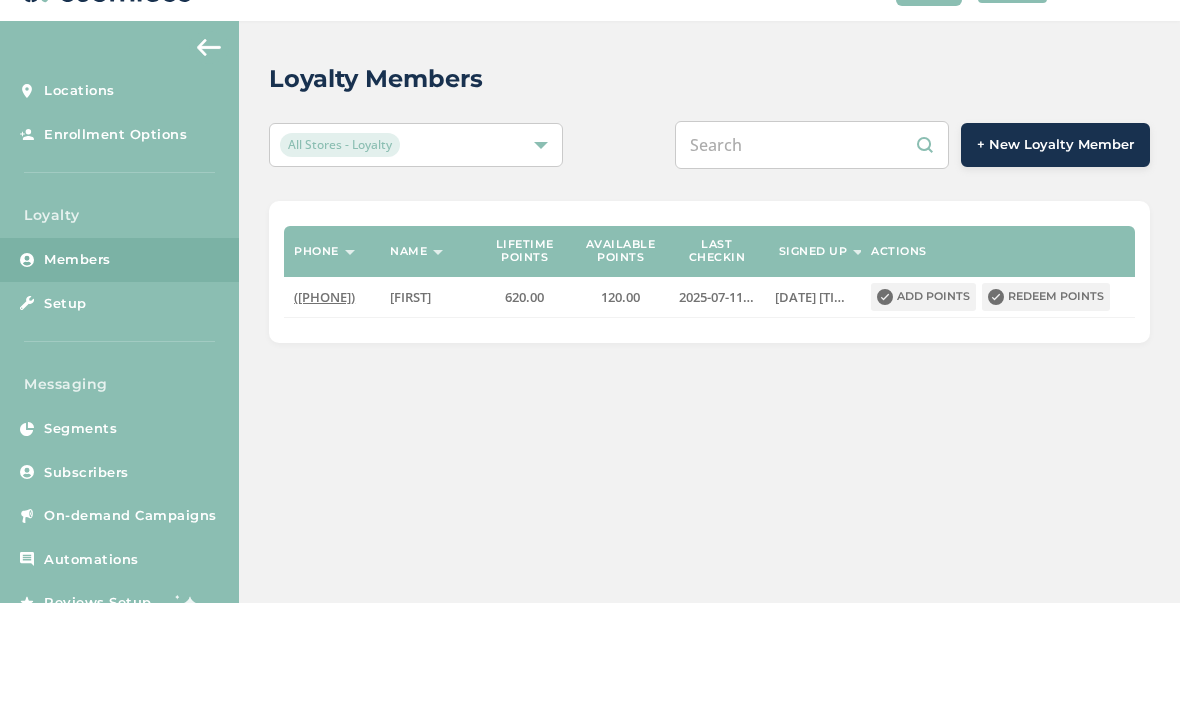 click at bounding box center [812, 255] 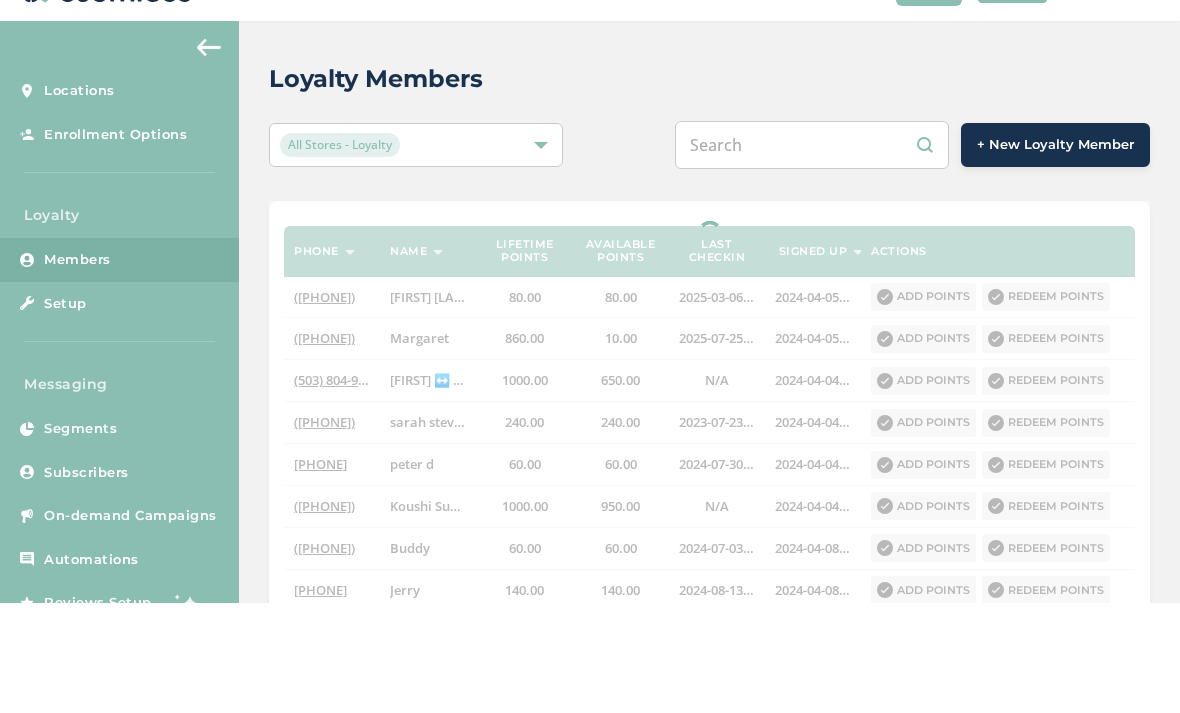 select on "100" 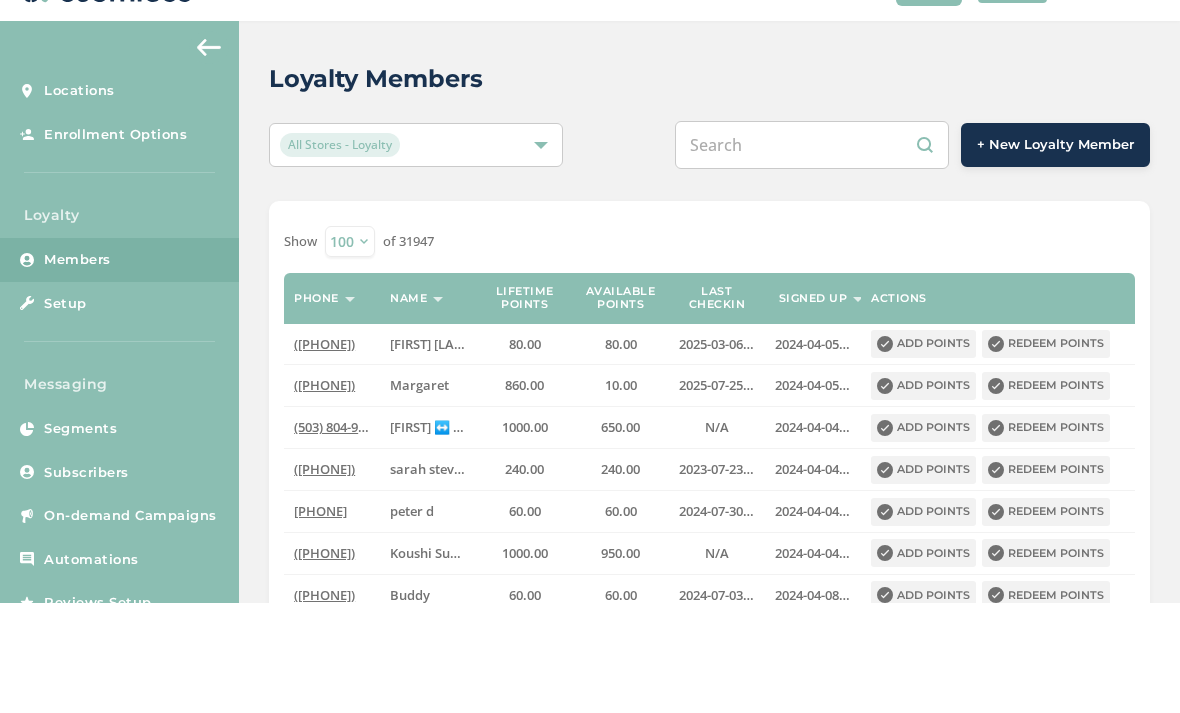 click at bounding box center (812, 255) 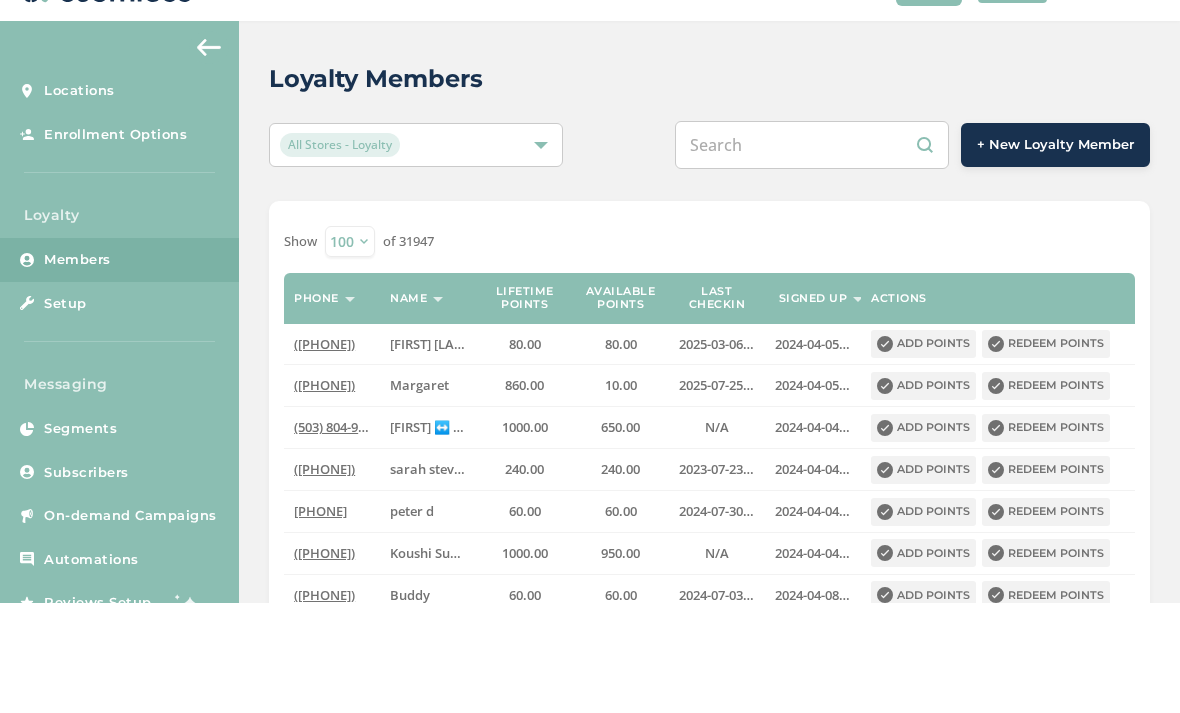 paste on "[PHONE]" 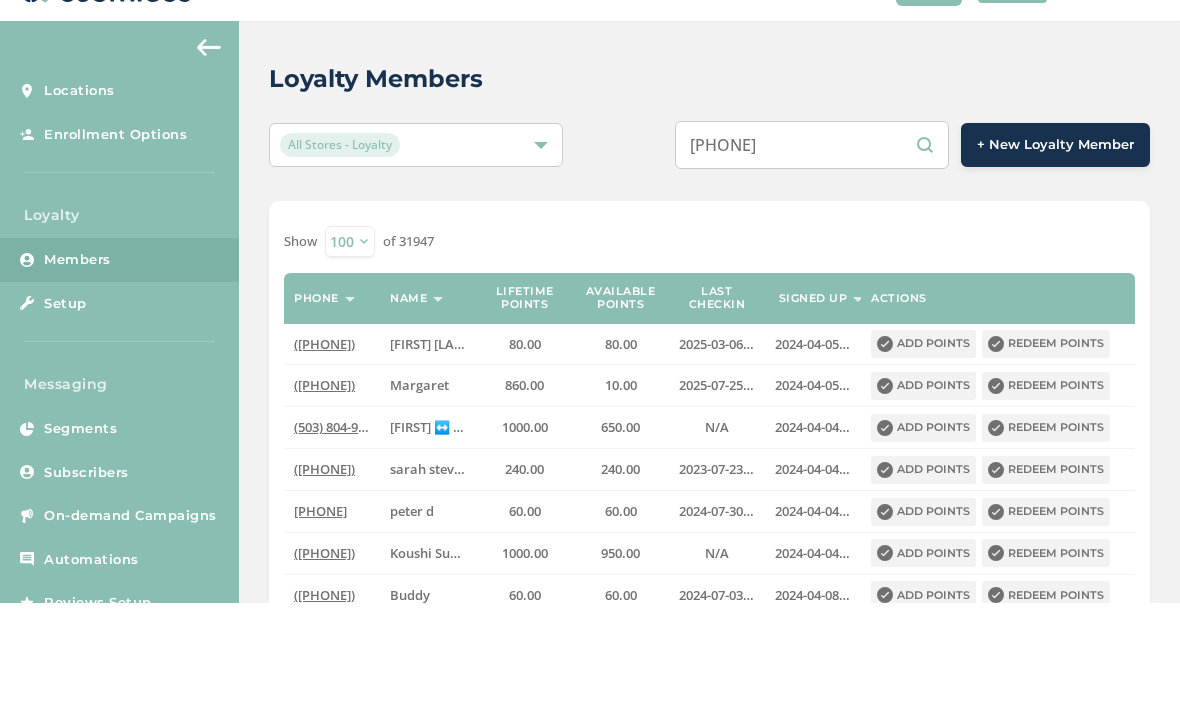 click on "[PHONE]" at bounding box center (812, 255) 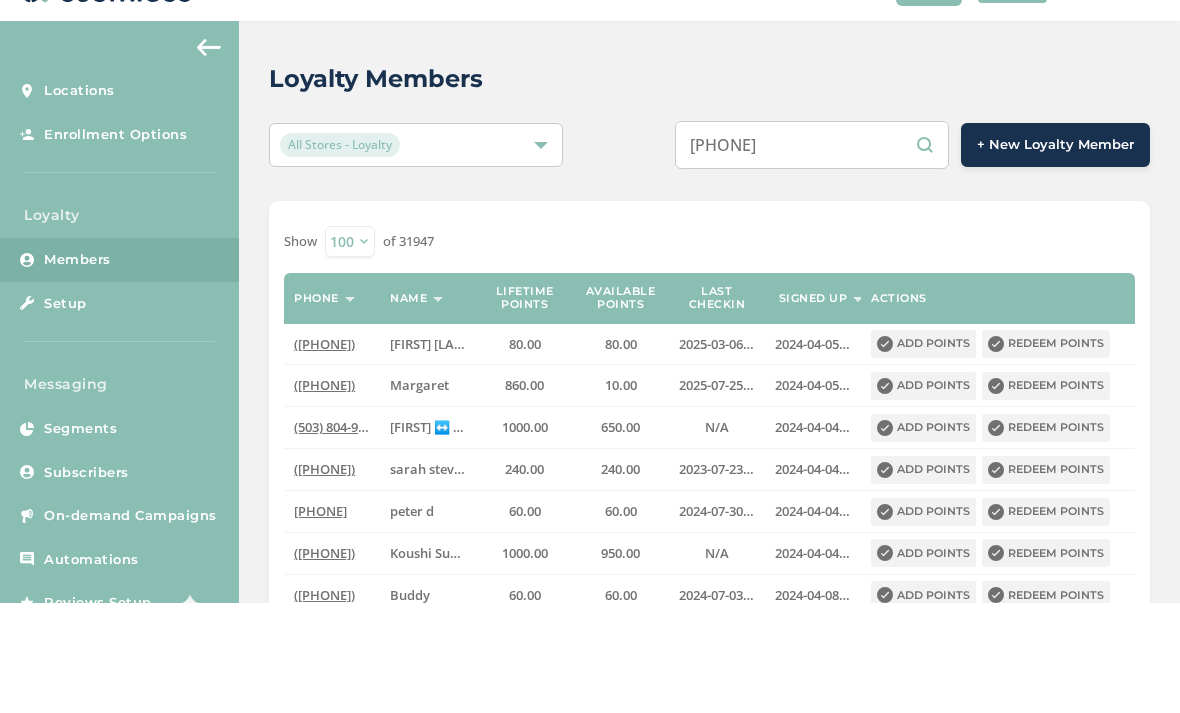 click on "[PHONE]" at bounding box center [812, 255] 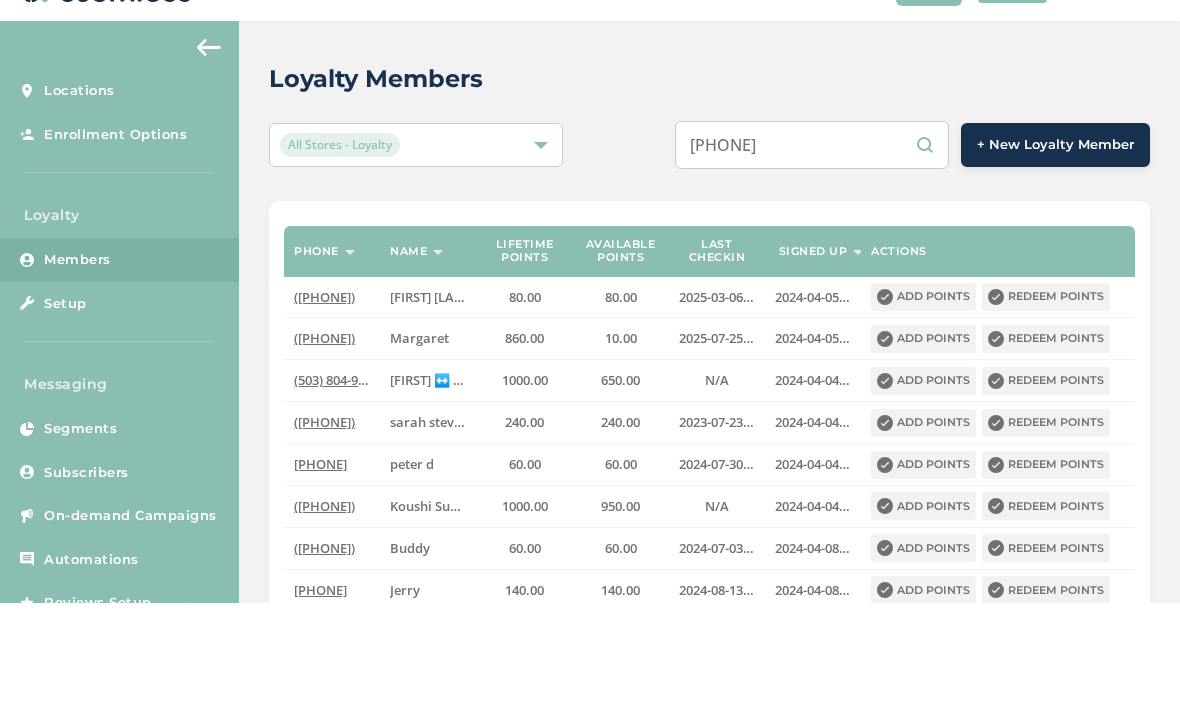click on "[PHONE]" at bounding box center (812, 255) 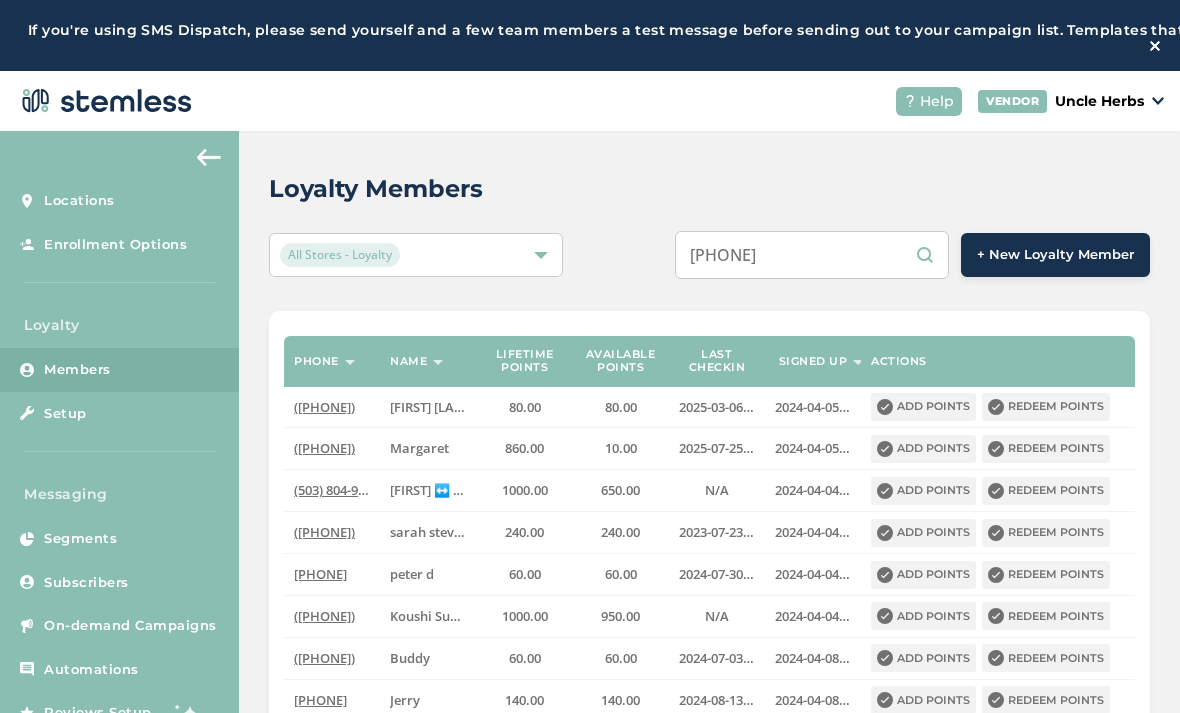 click on "[PHONE]" at bounding box center [812, 255] 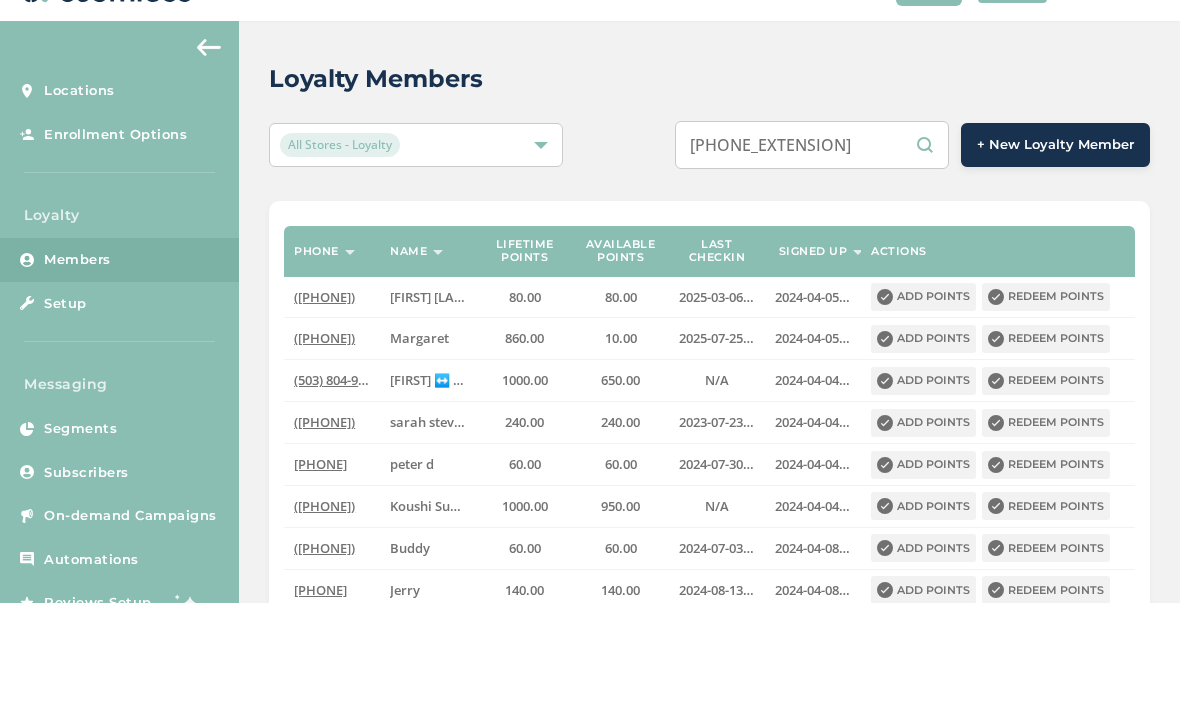 type on "[PHONE]" 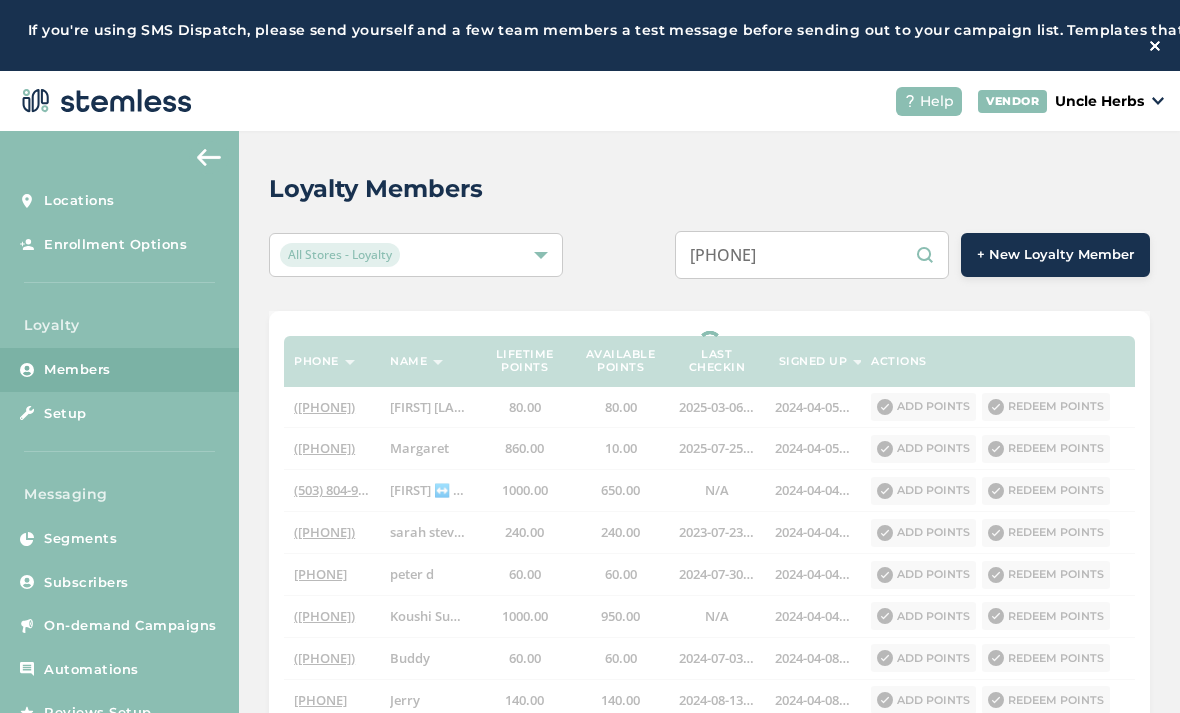 select on "100" 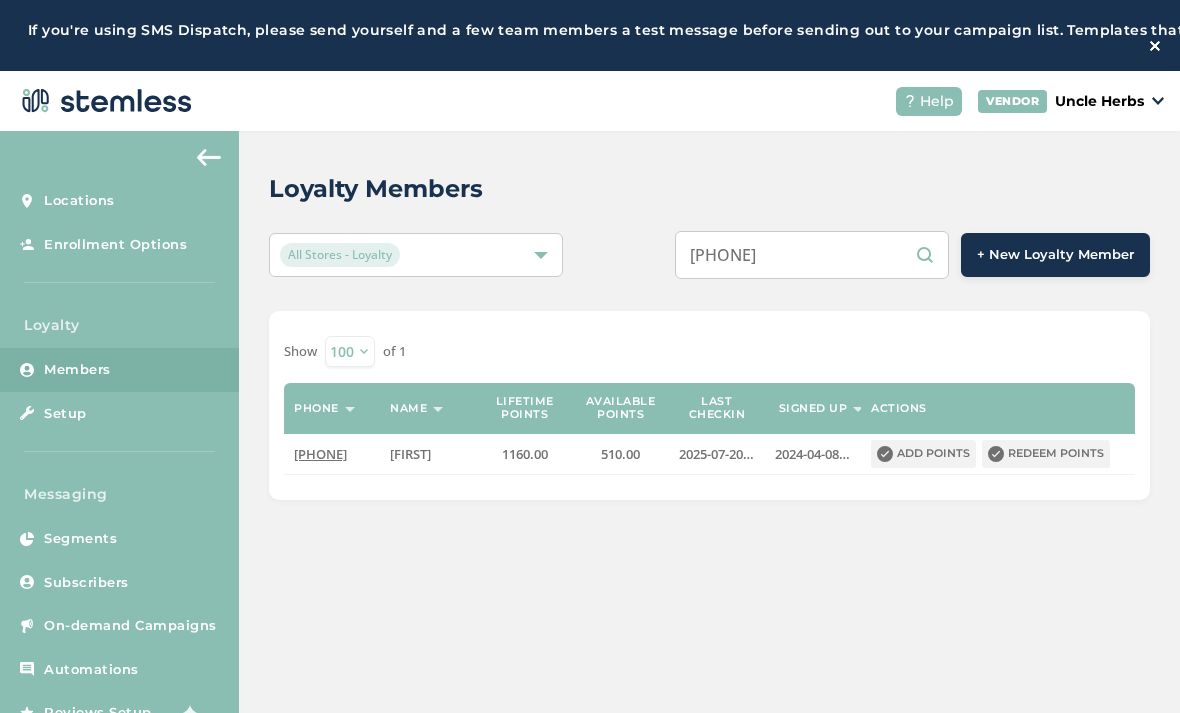 type on "[PHONE]" 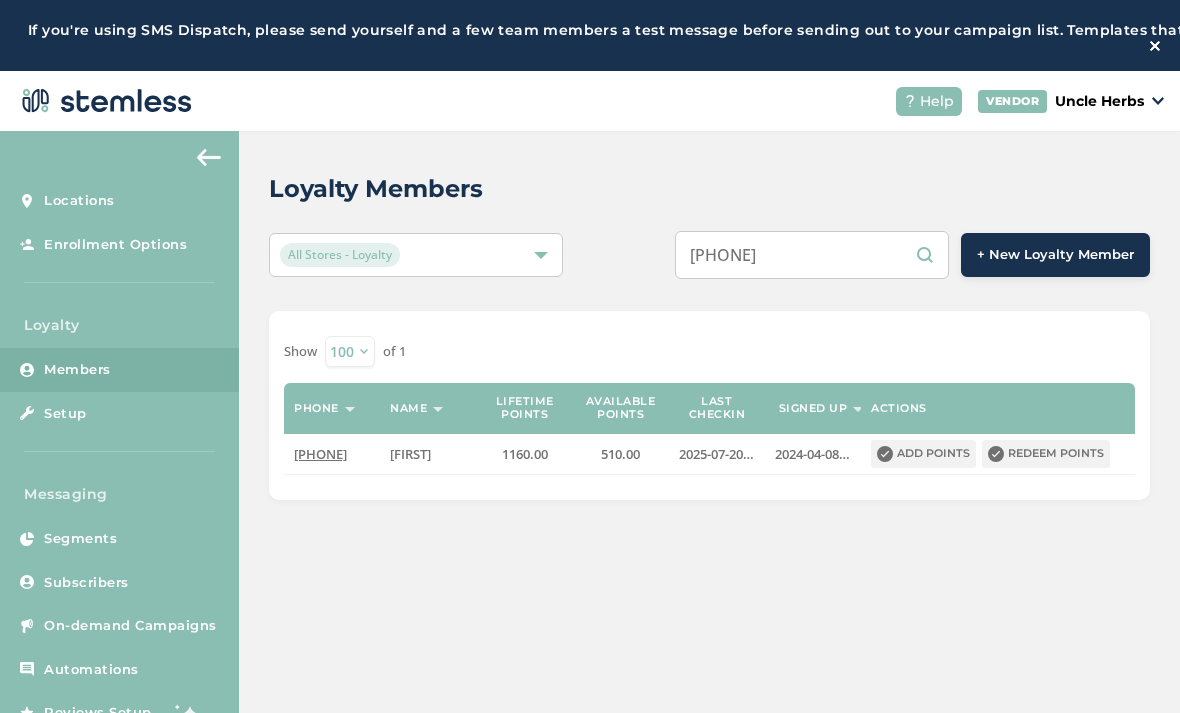click on "Redeem points" at bounding box center [1046, 454] 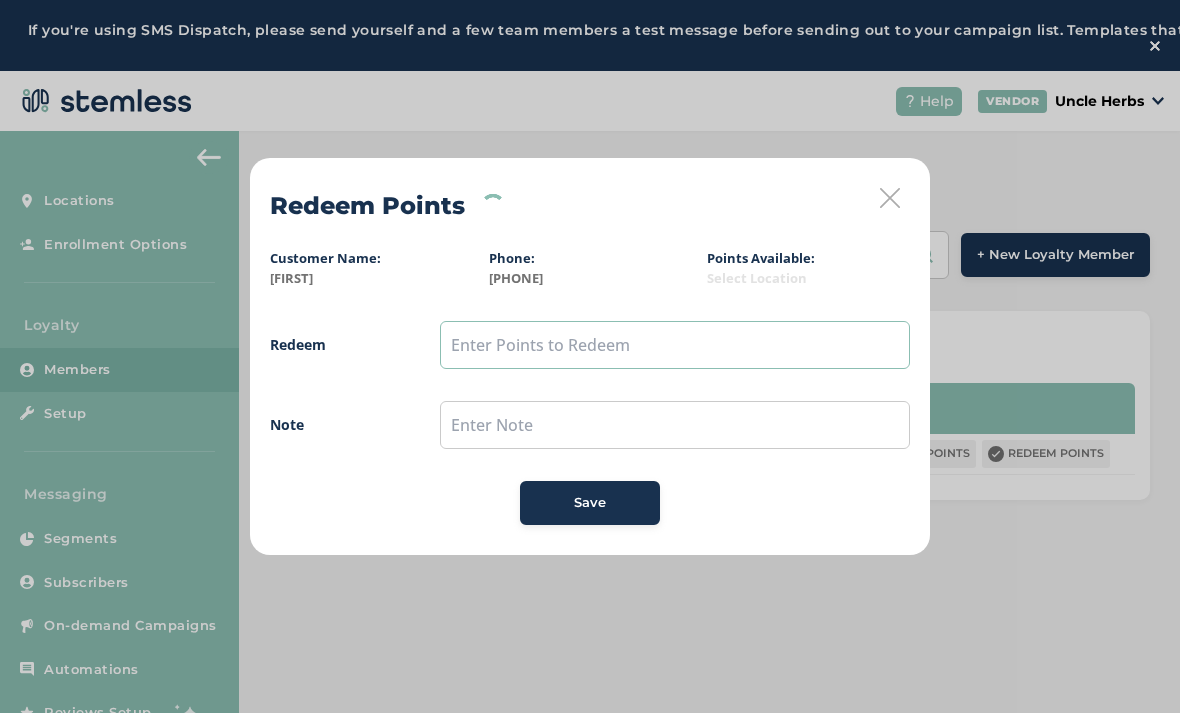 click at bounding box center [675, 345] 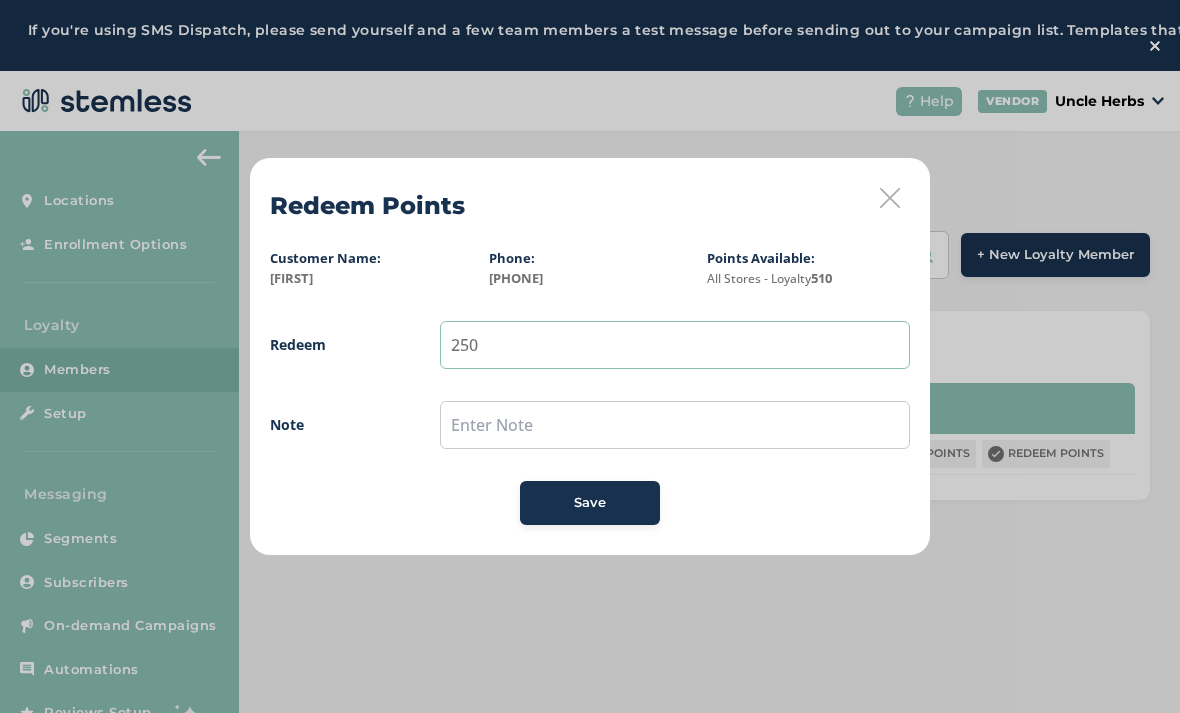 type on "250" 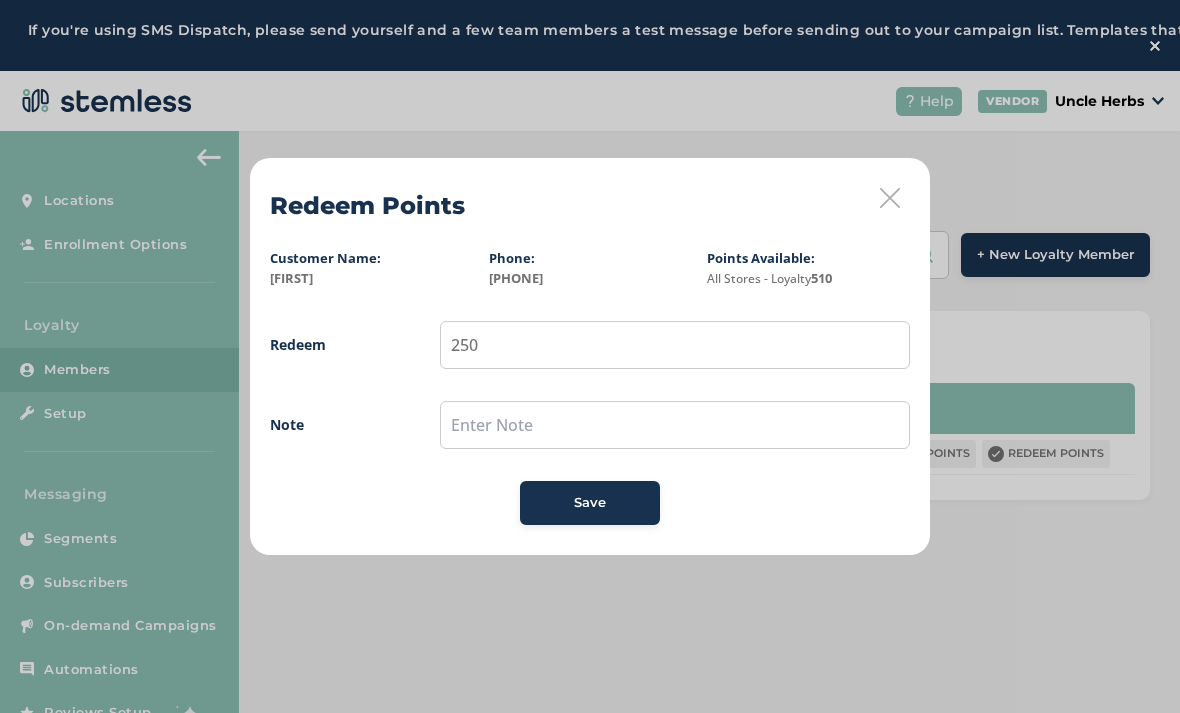 click on "Save" at bounding box center (590, 503) 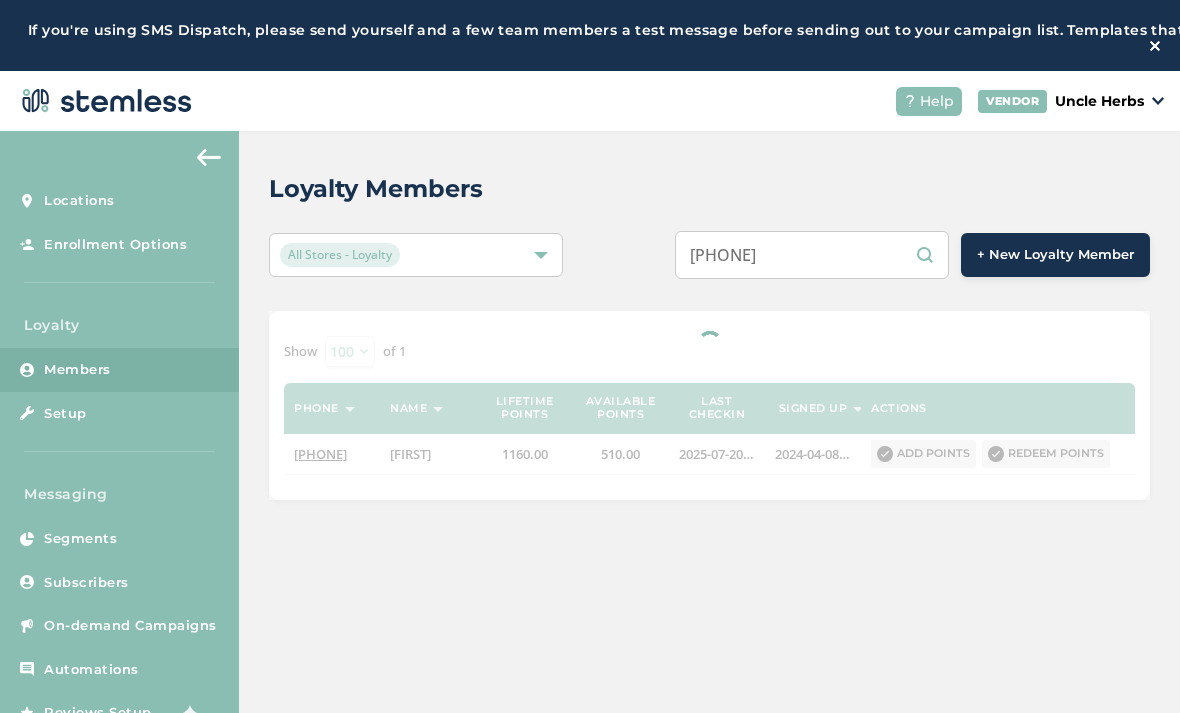 click on "[PHONE]" at bounding box center (812, 255) 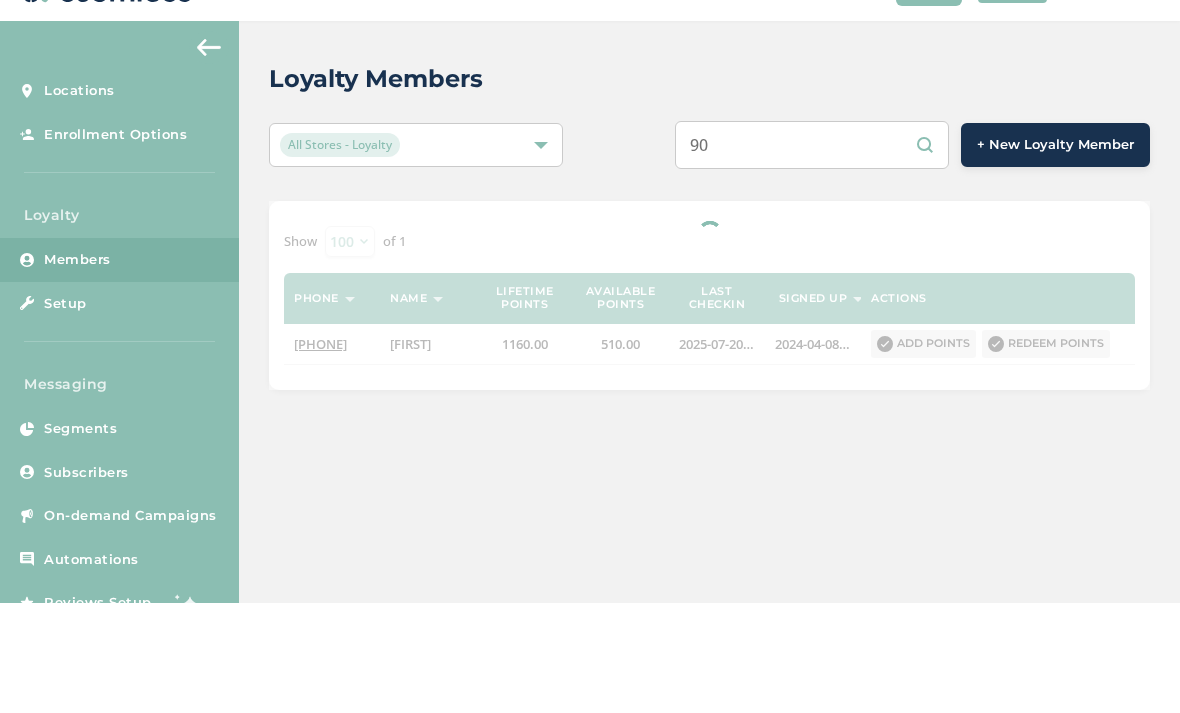 type on "9" 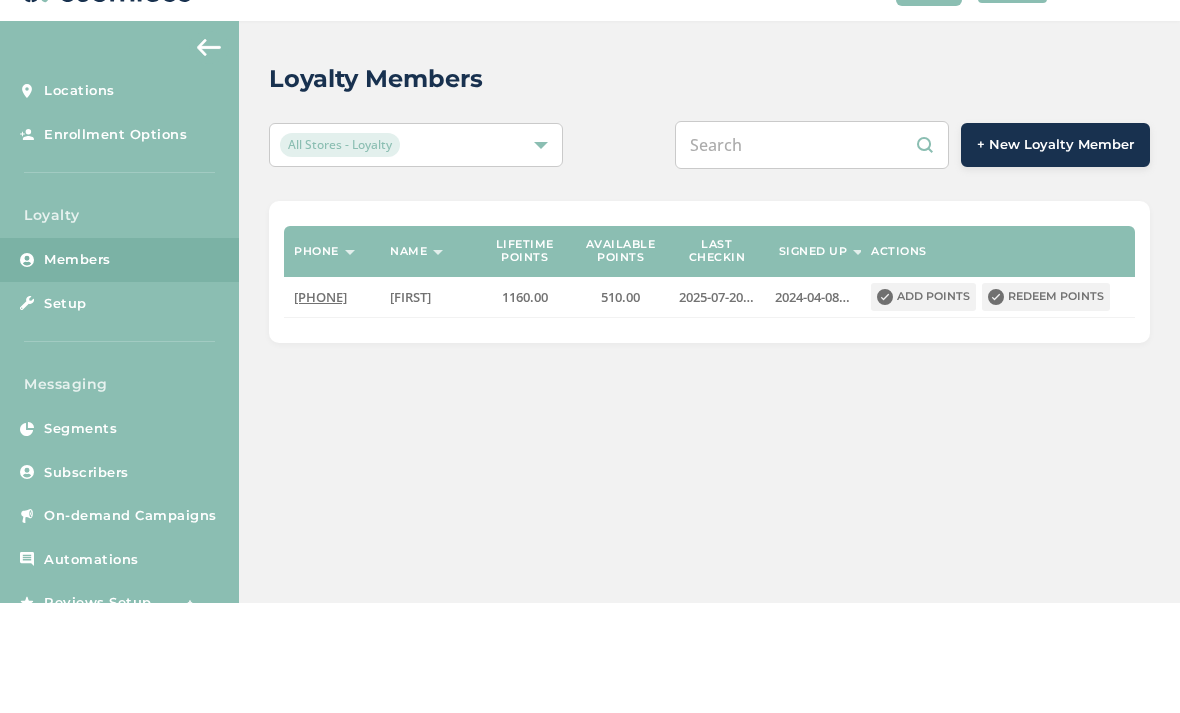 click at bounding box center [812, 255] 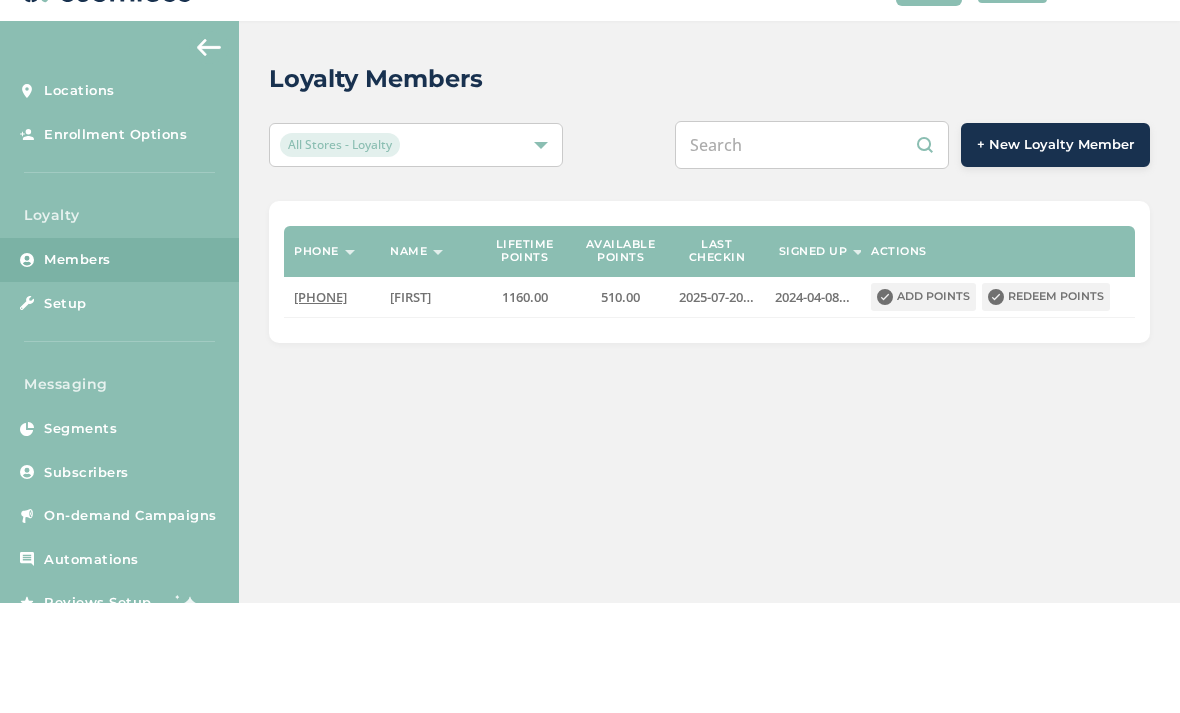 paste on "([PHONE])" 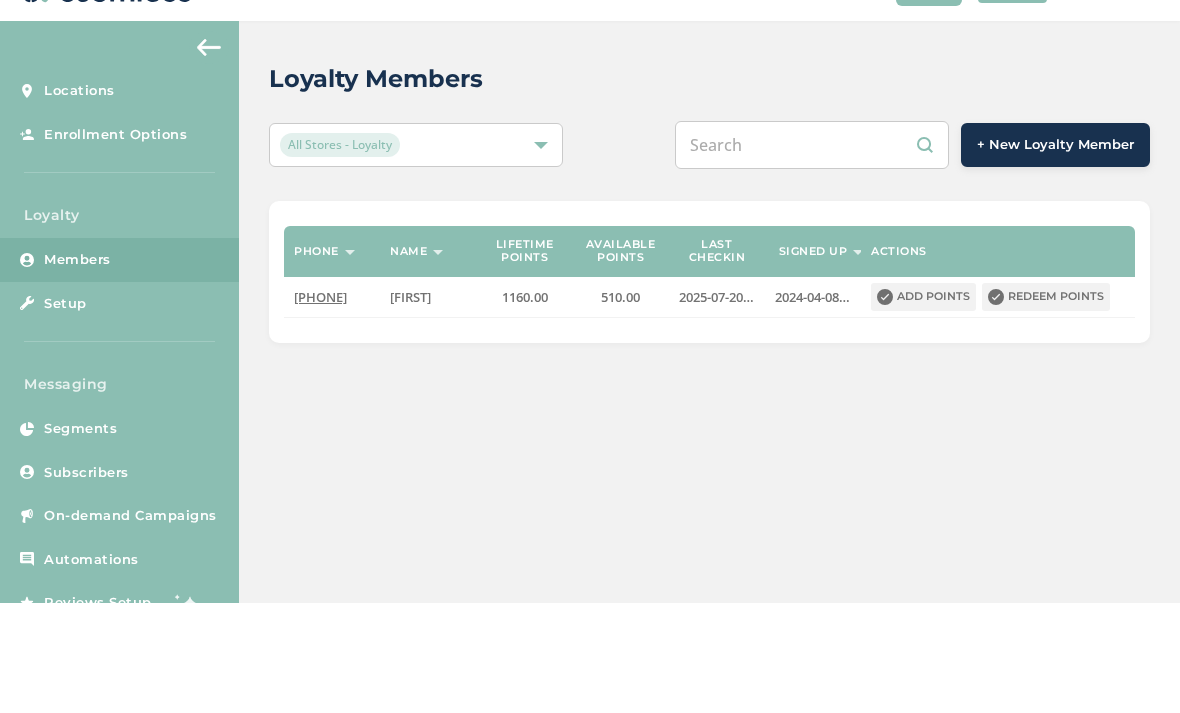type on "([PHONE])" 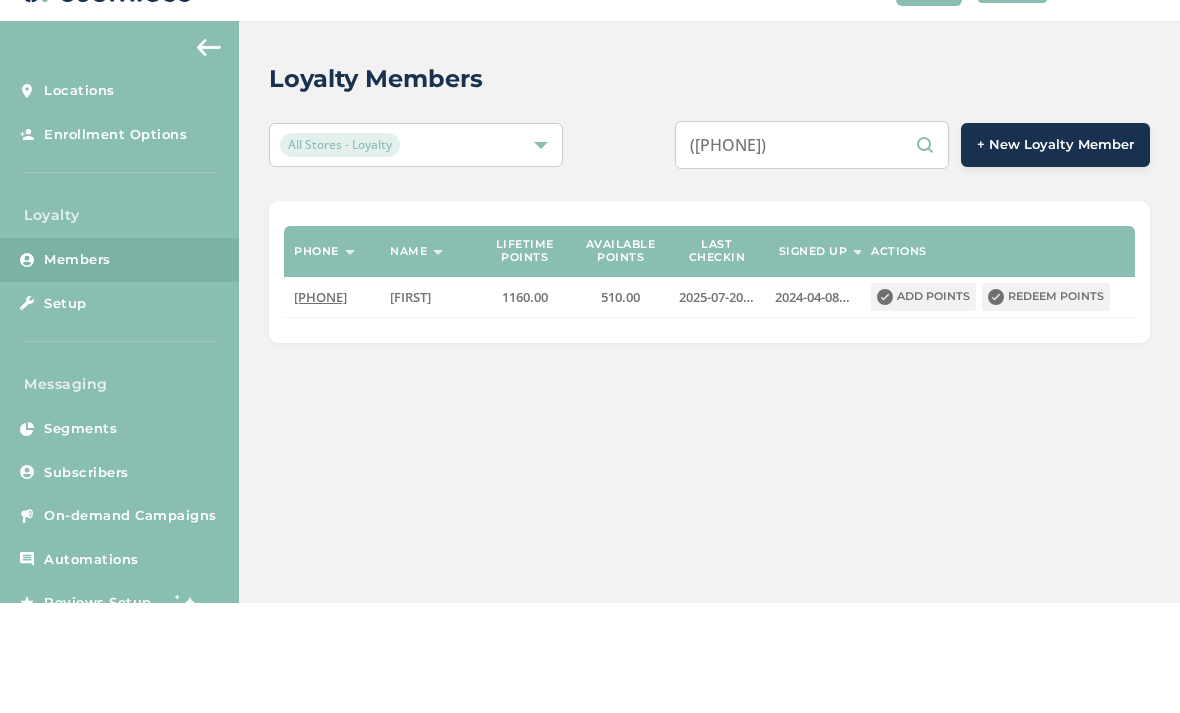 select on "100" 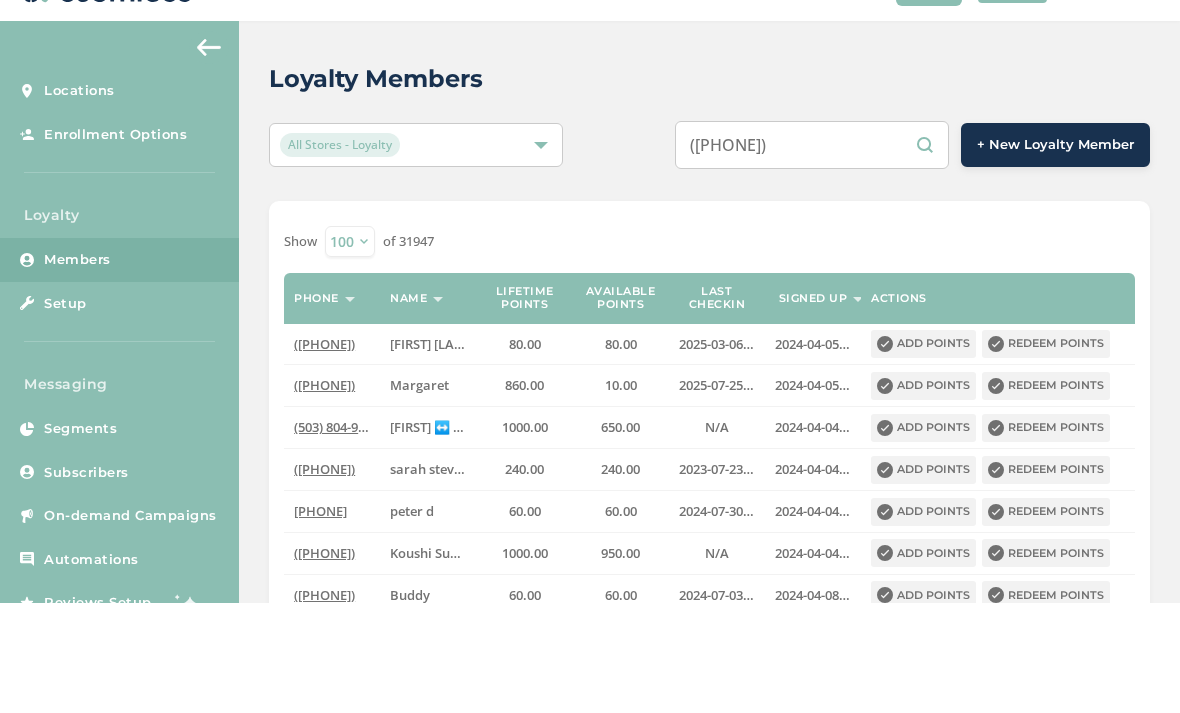 click on "([PHONE])" at bounding box center (812, 255) 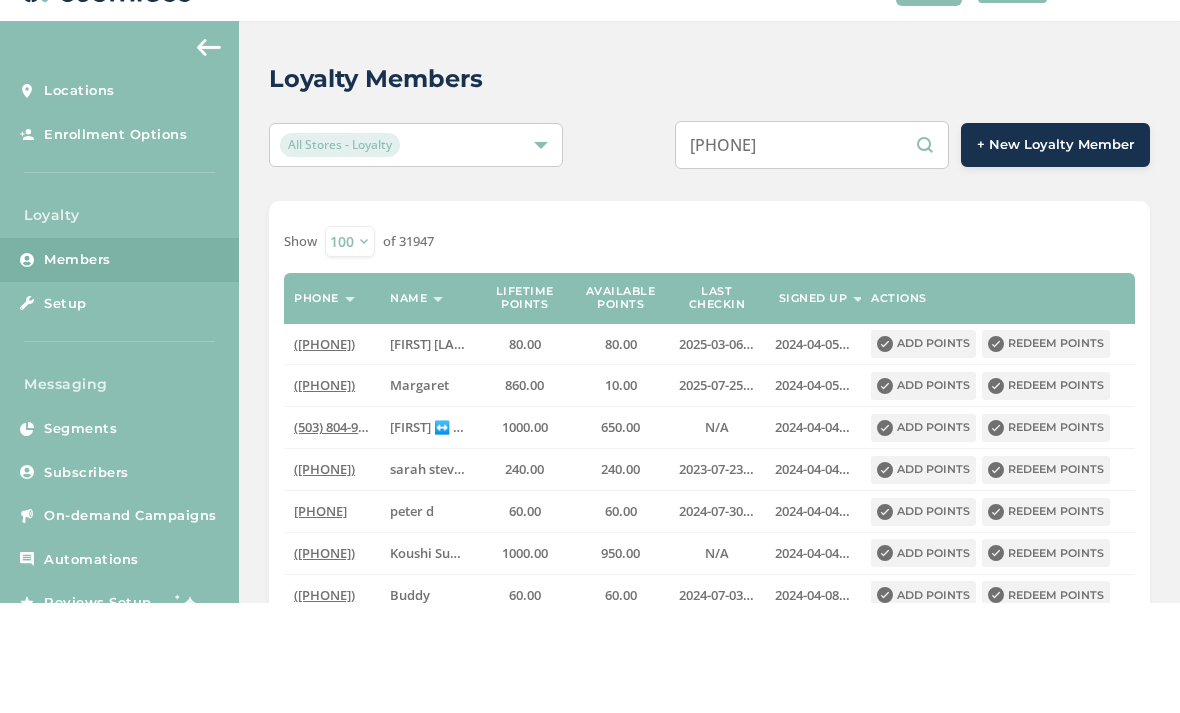 click on "[PHONE]" at bounding box center (812, 255) 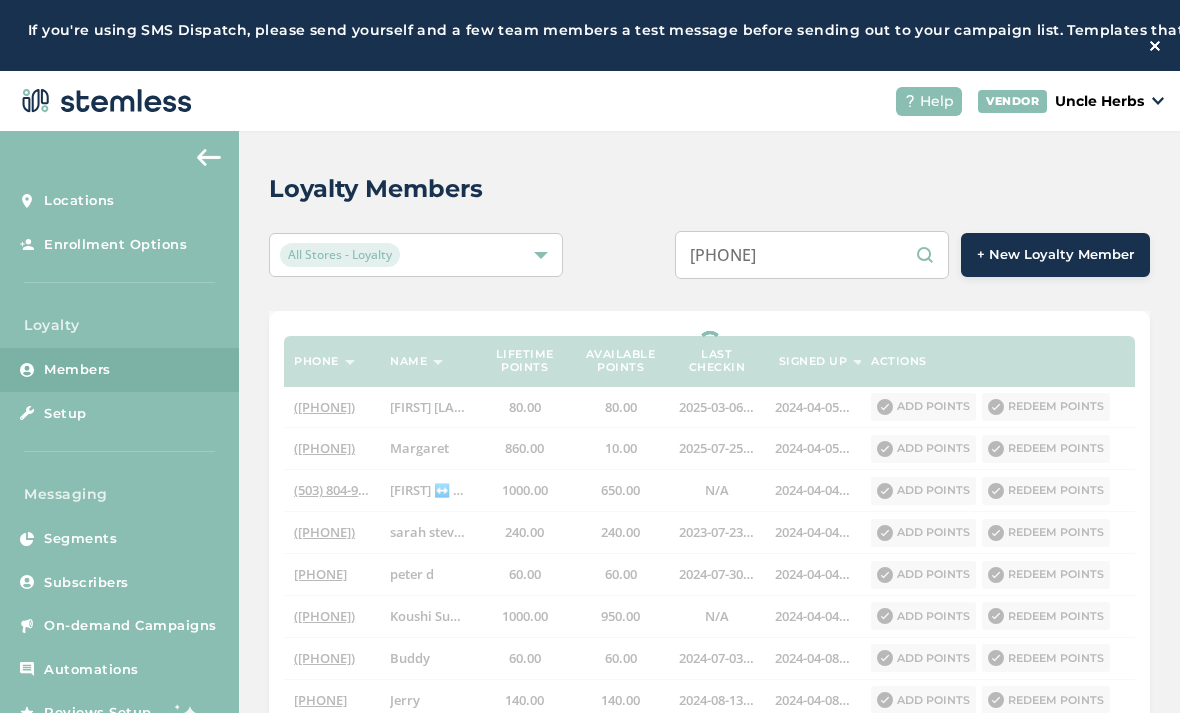 click on "[PHONE]" at bounding box center (812, 255) 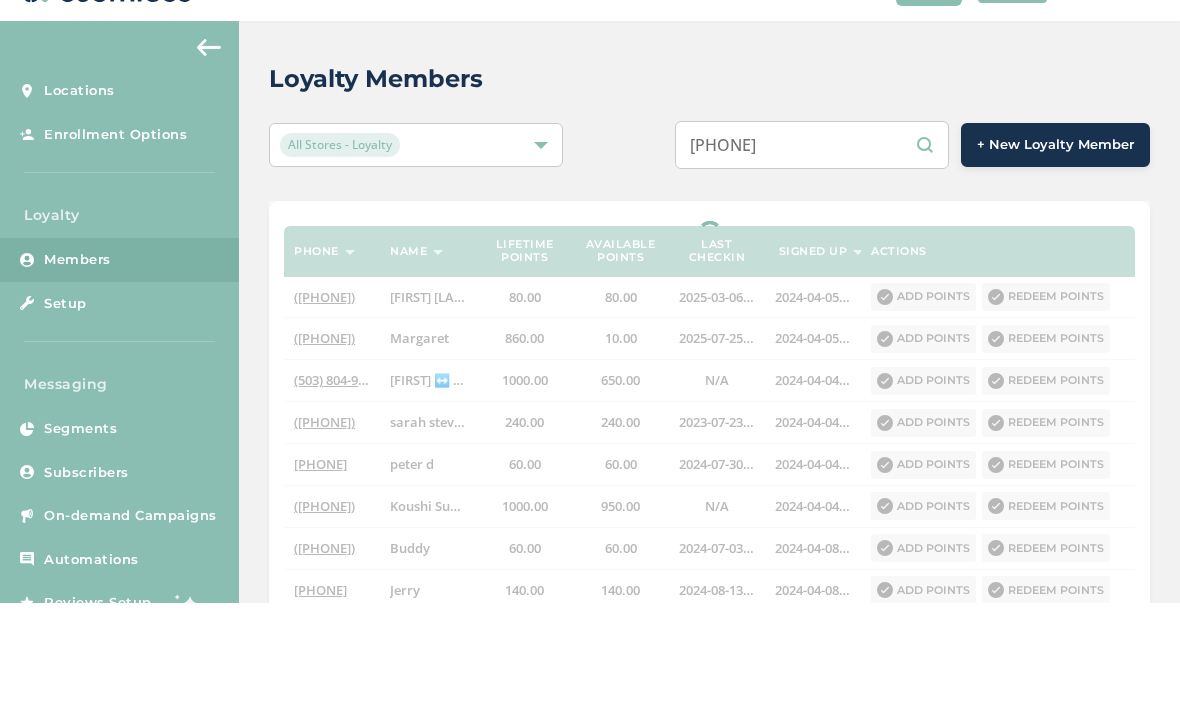 click on "[PHONE]" at bounding box center (812, 255) 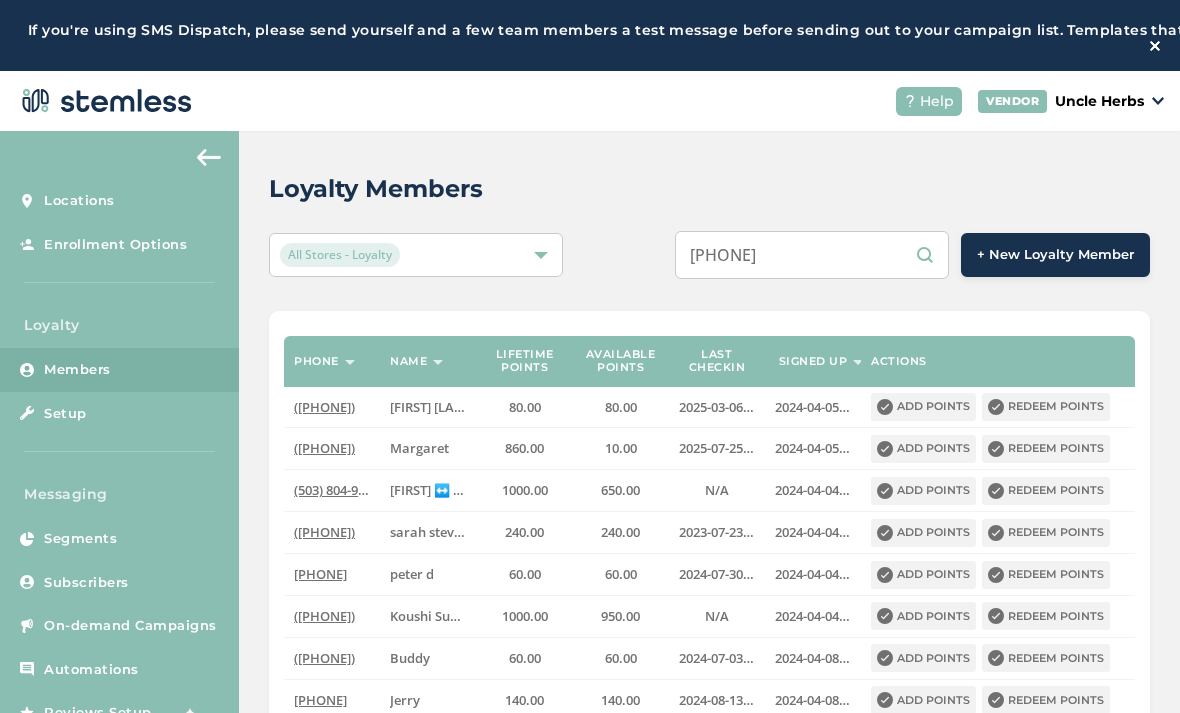 click on "[PHONE]" at bounding box center [812, 255] 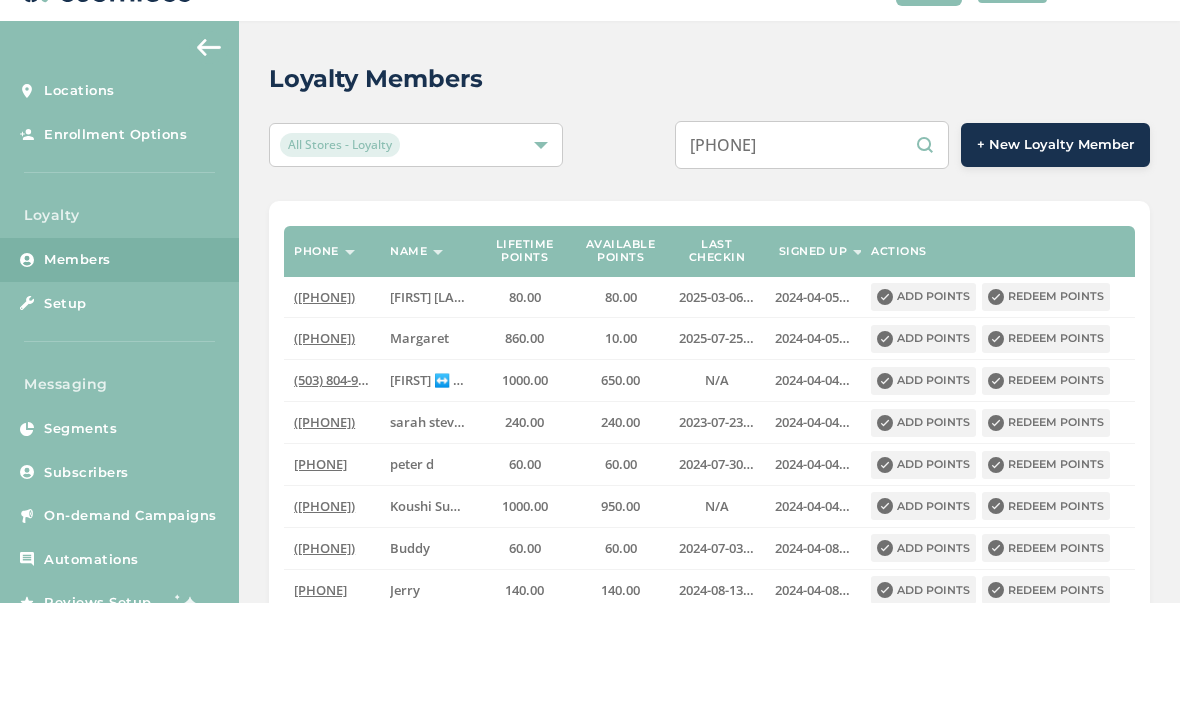 type on "[PHONE]" 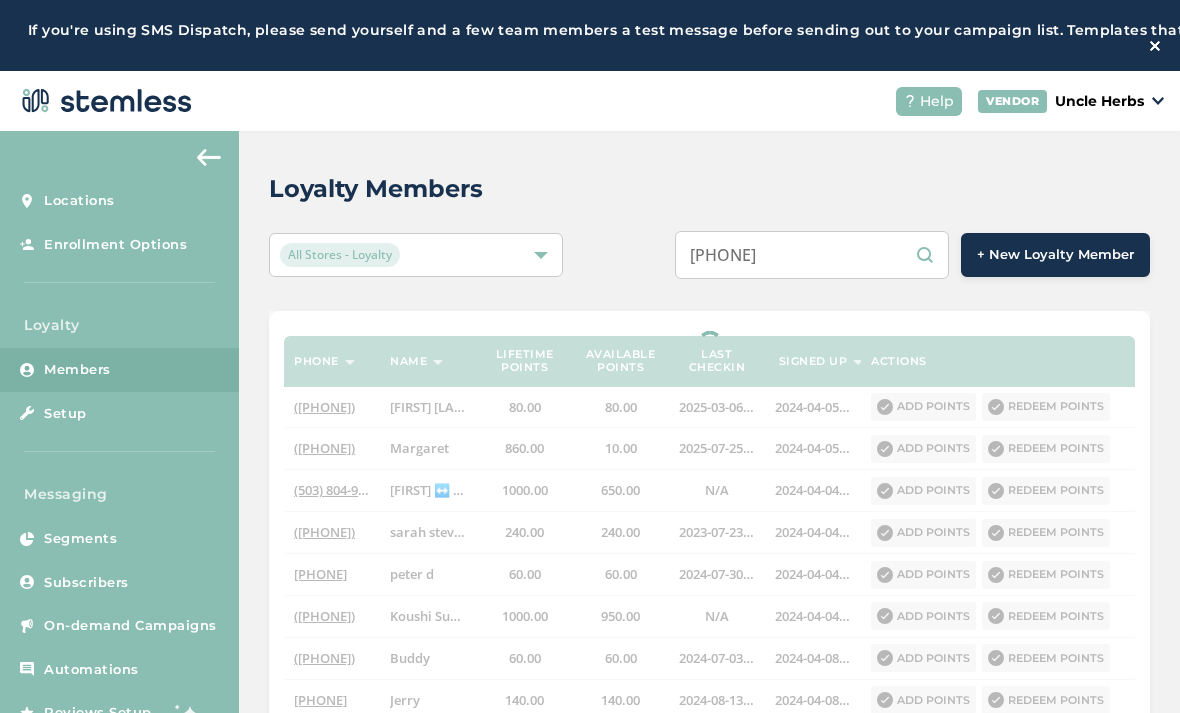 select on "100" 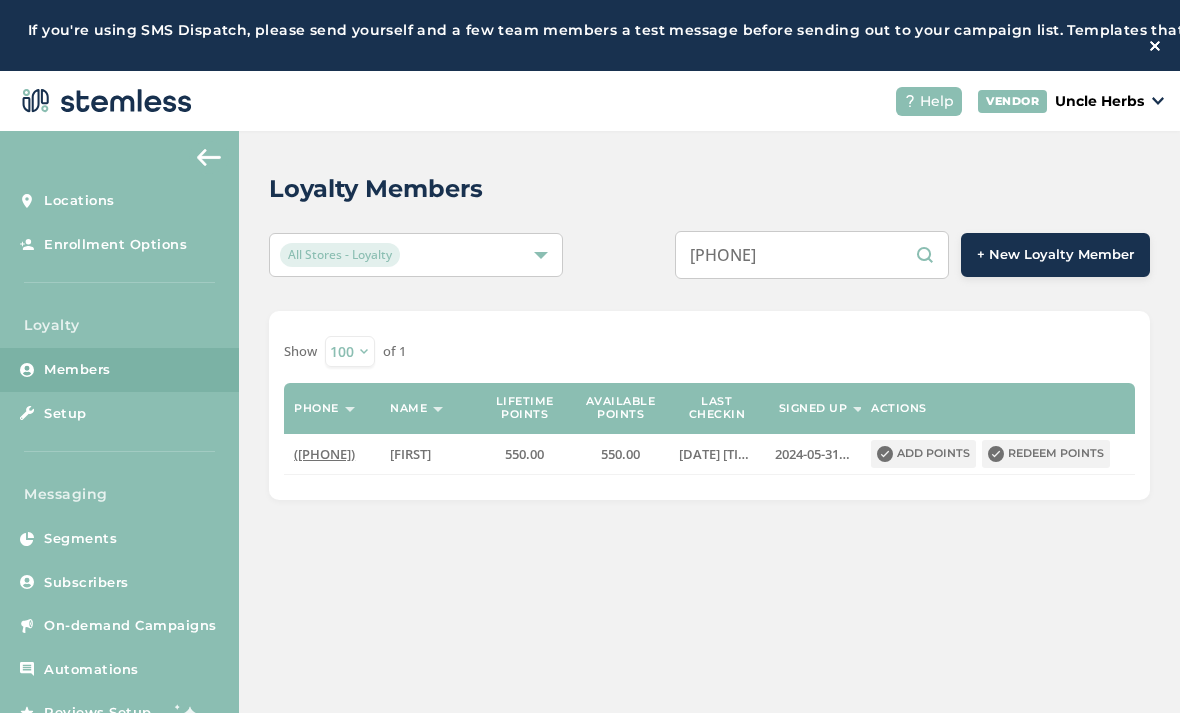 type on "[PHONE]" 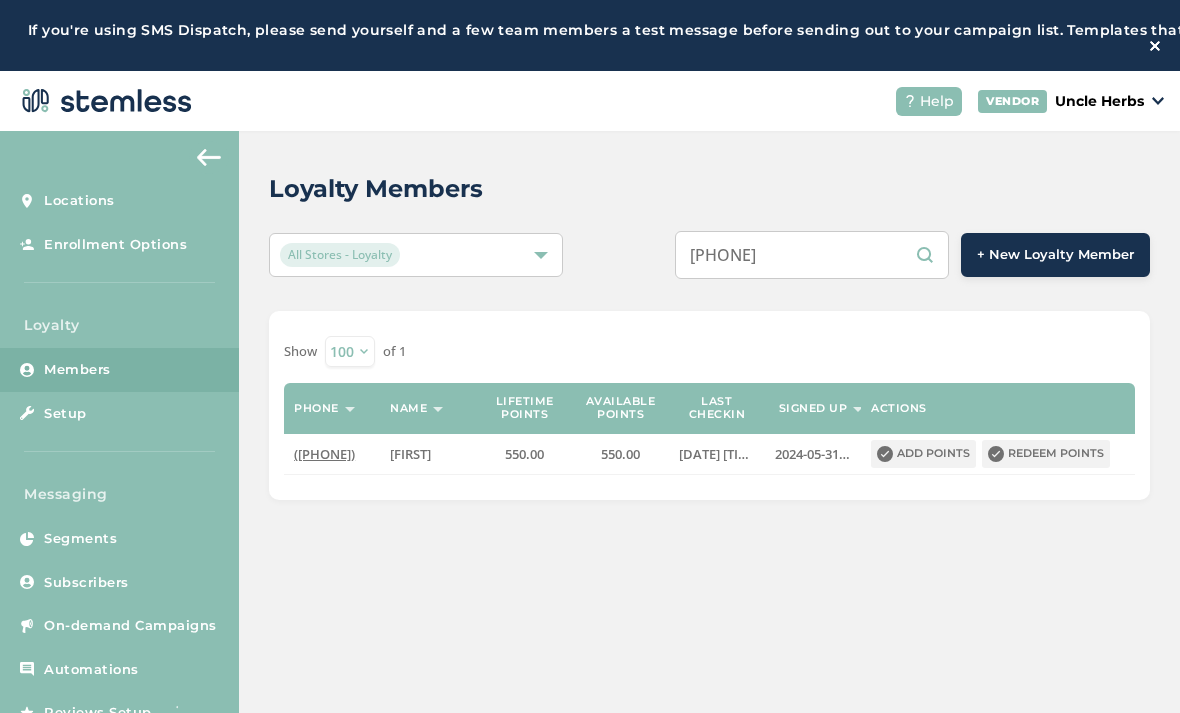click on "Redeem points" at bounding box center [1046, 454] 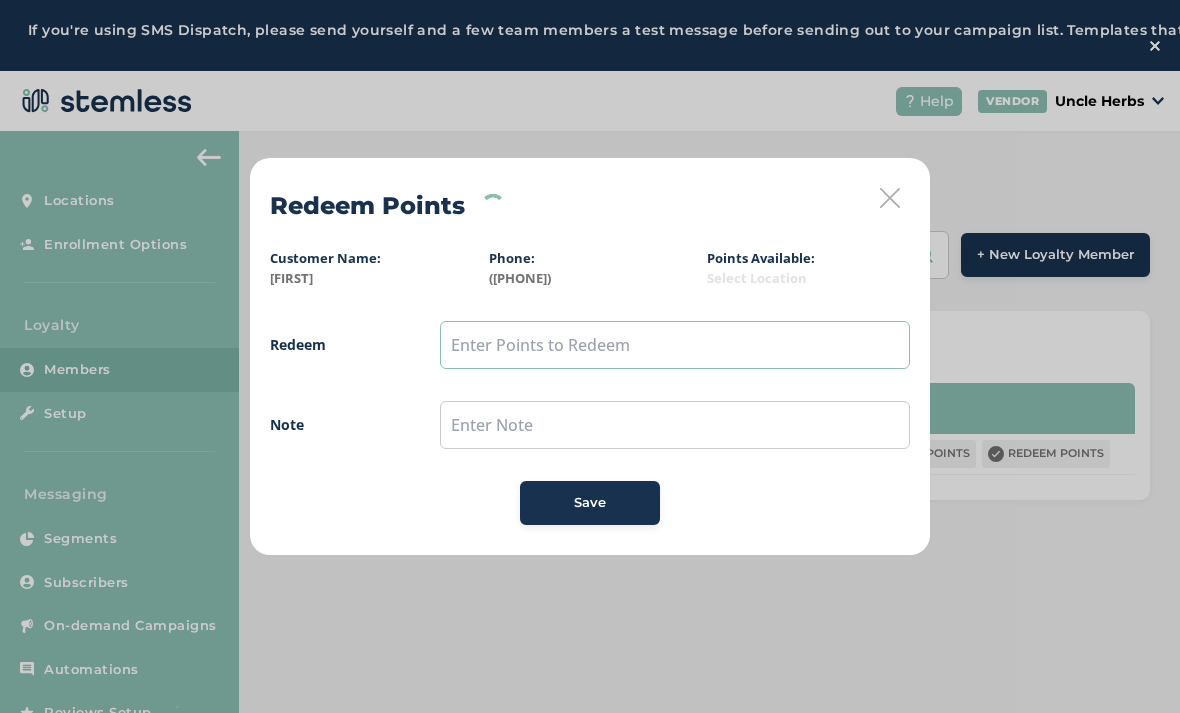 click at bounding box center (675, 345) 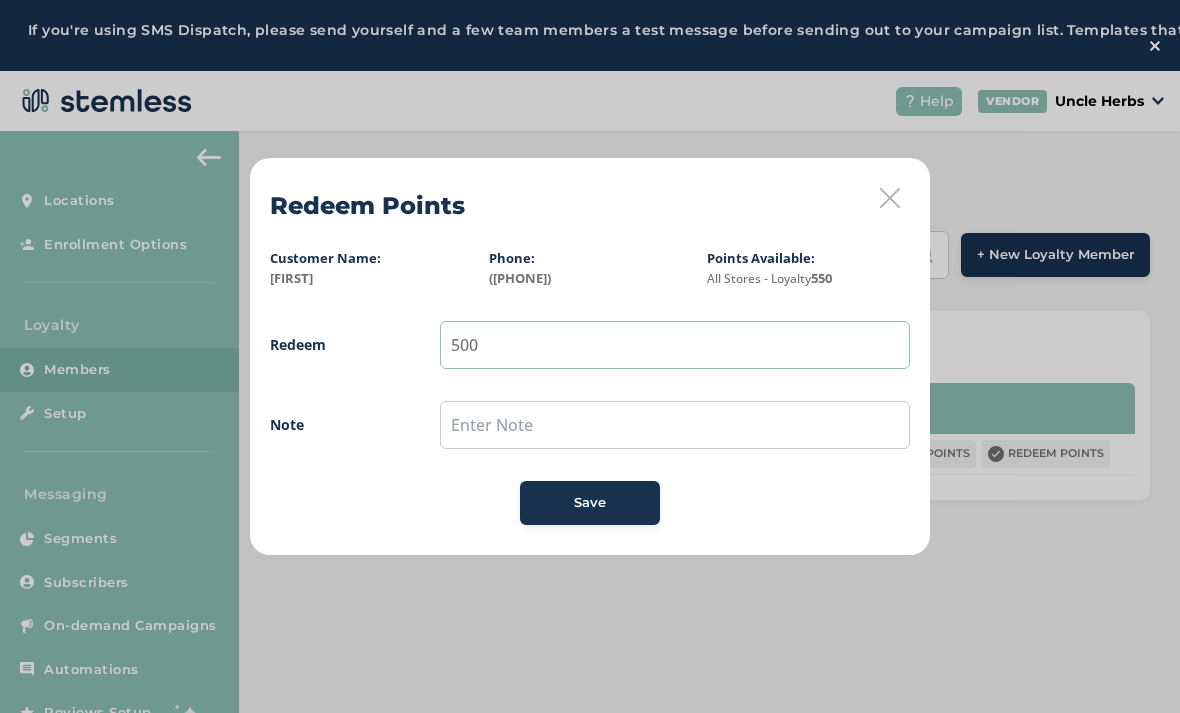 type on "500" 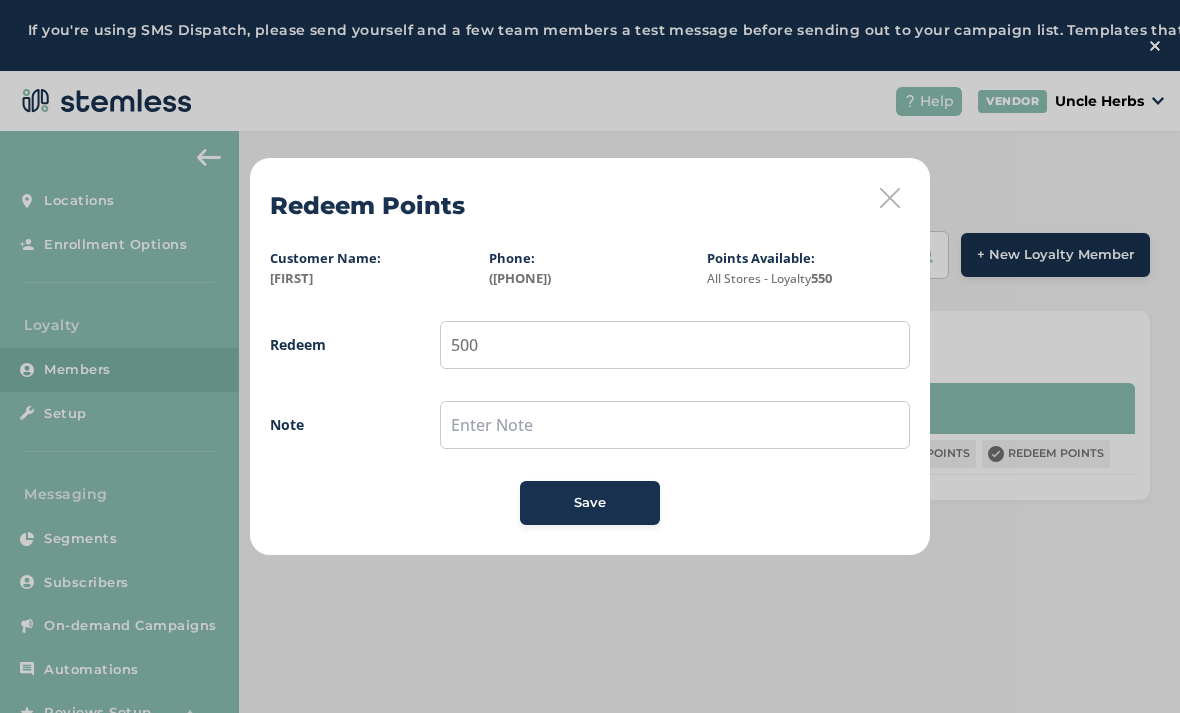 click on "Save" at bounding box center (590, 503) 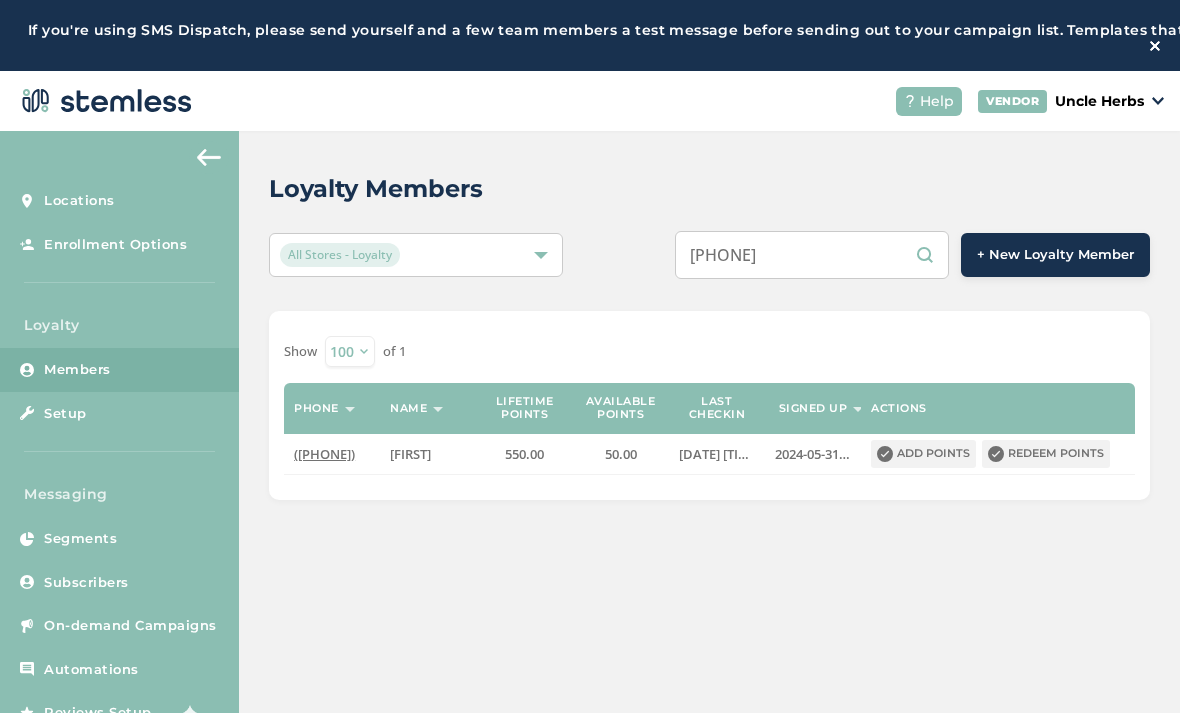 click on "[PHONE]" at bounding box center (812, 255) 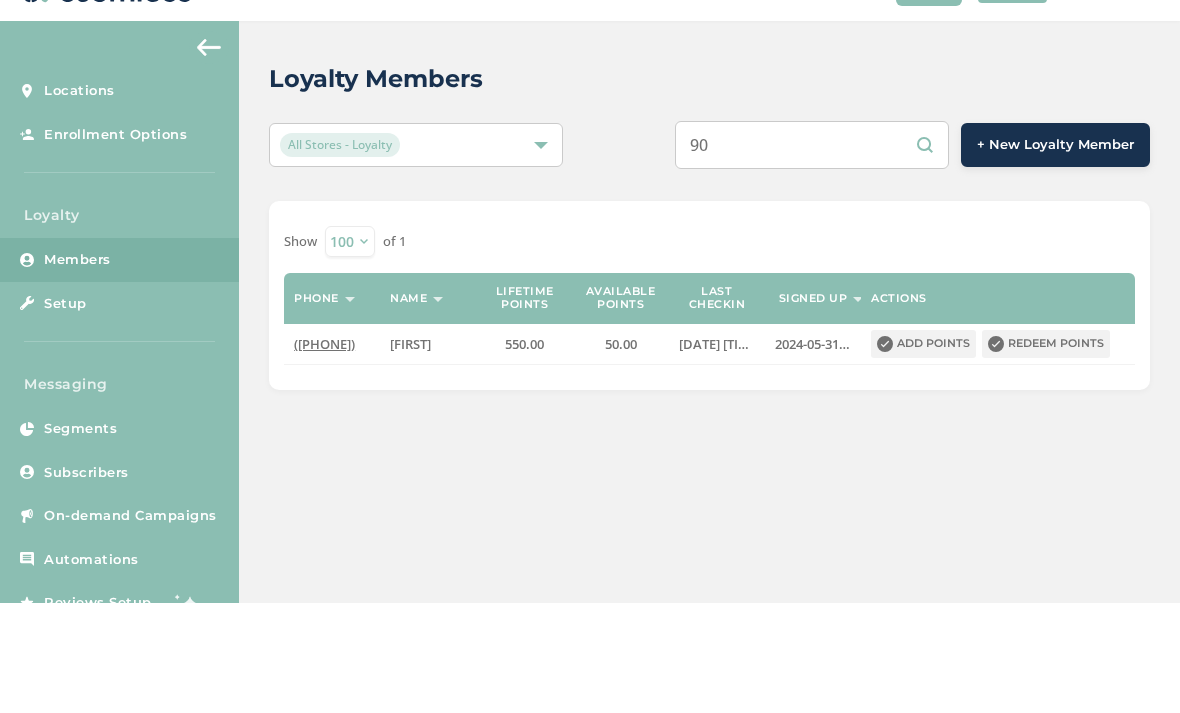 type on "9" 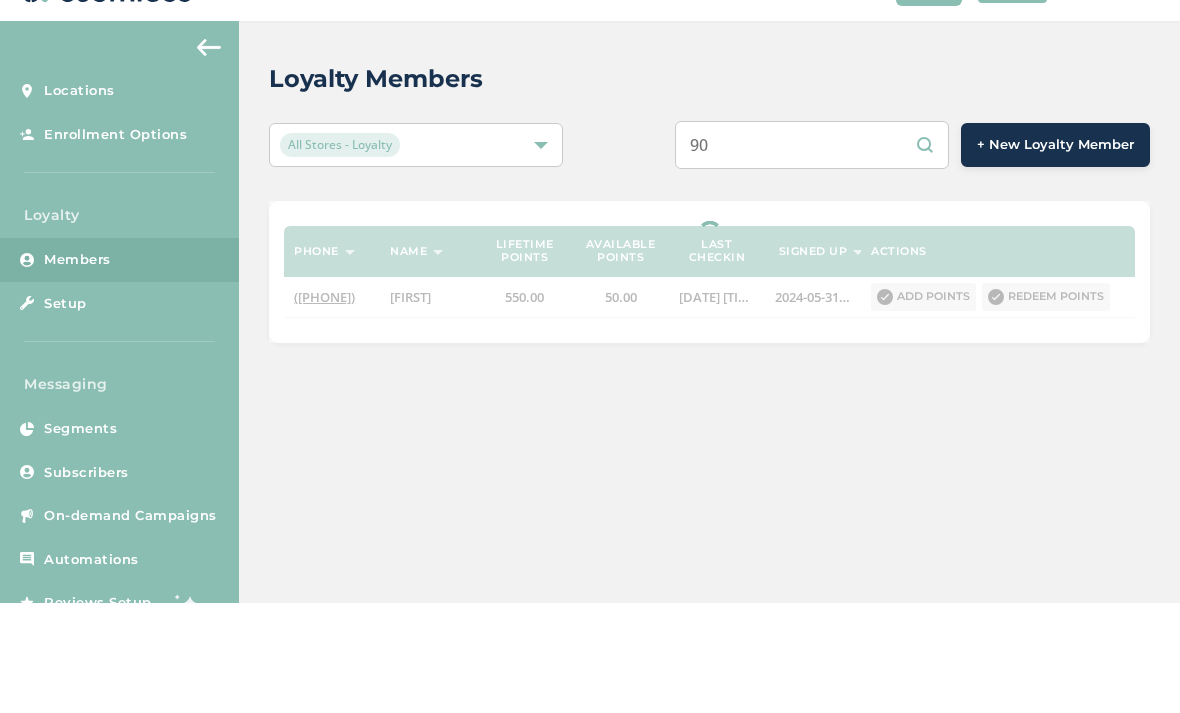 type on "907" 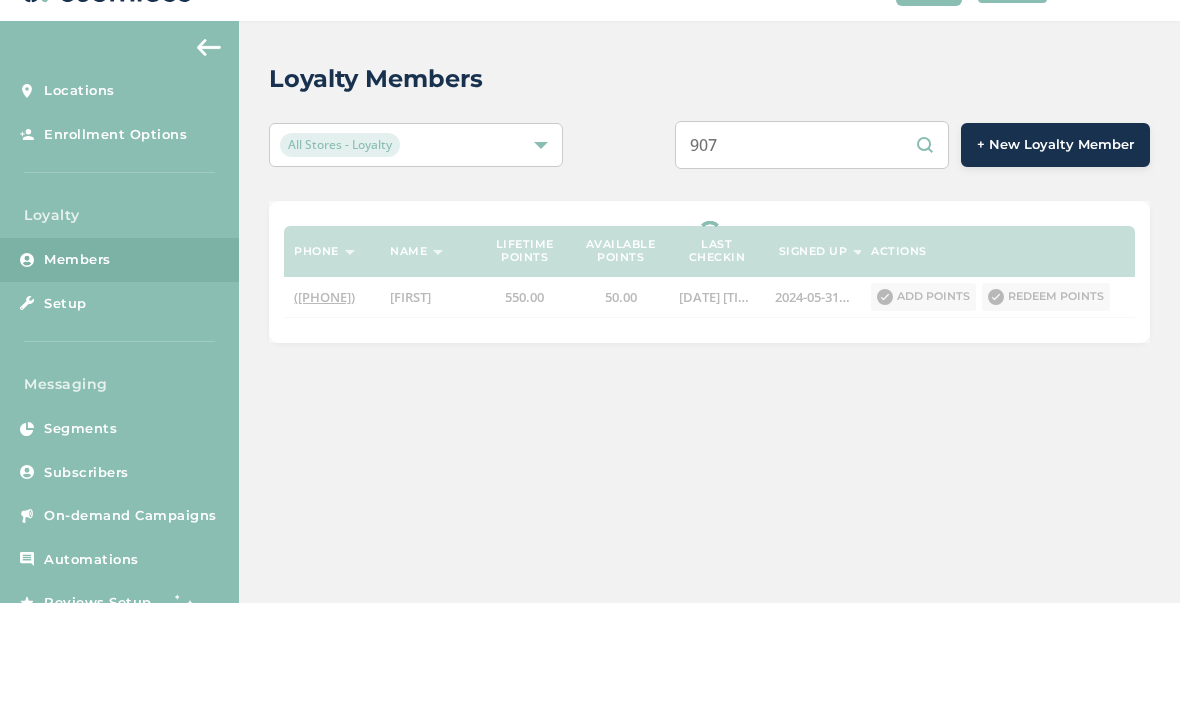 select on "100" 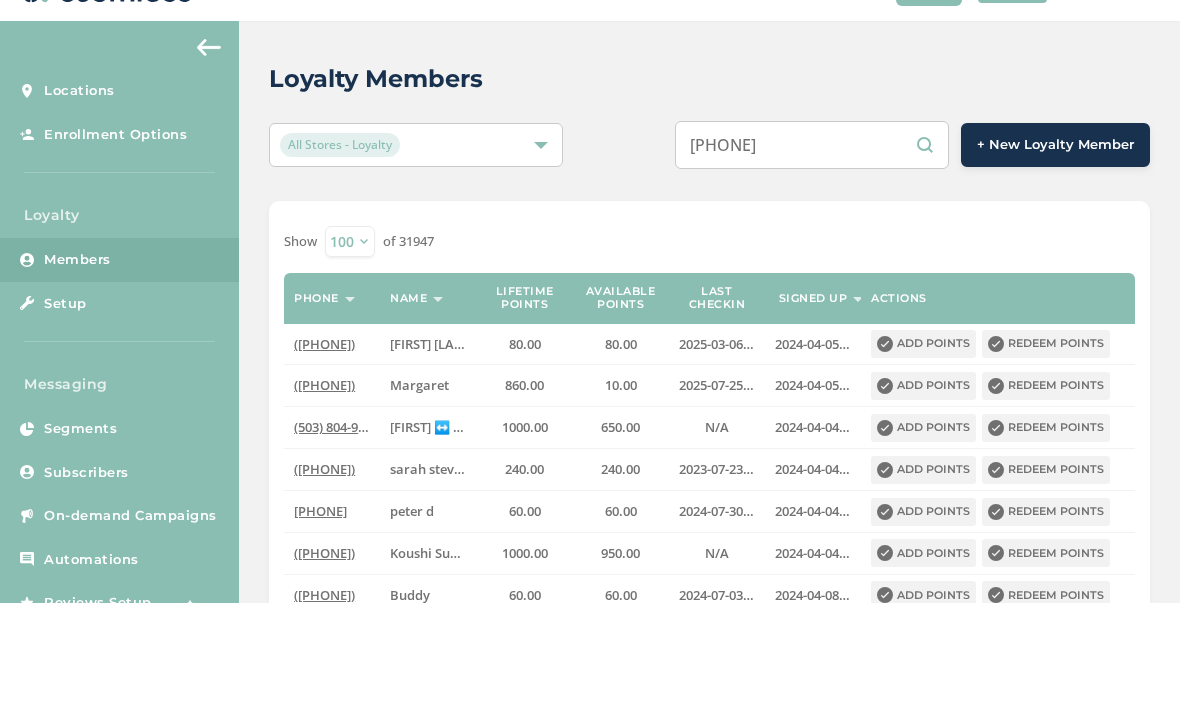 type on "[PHONE]" 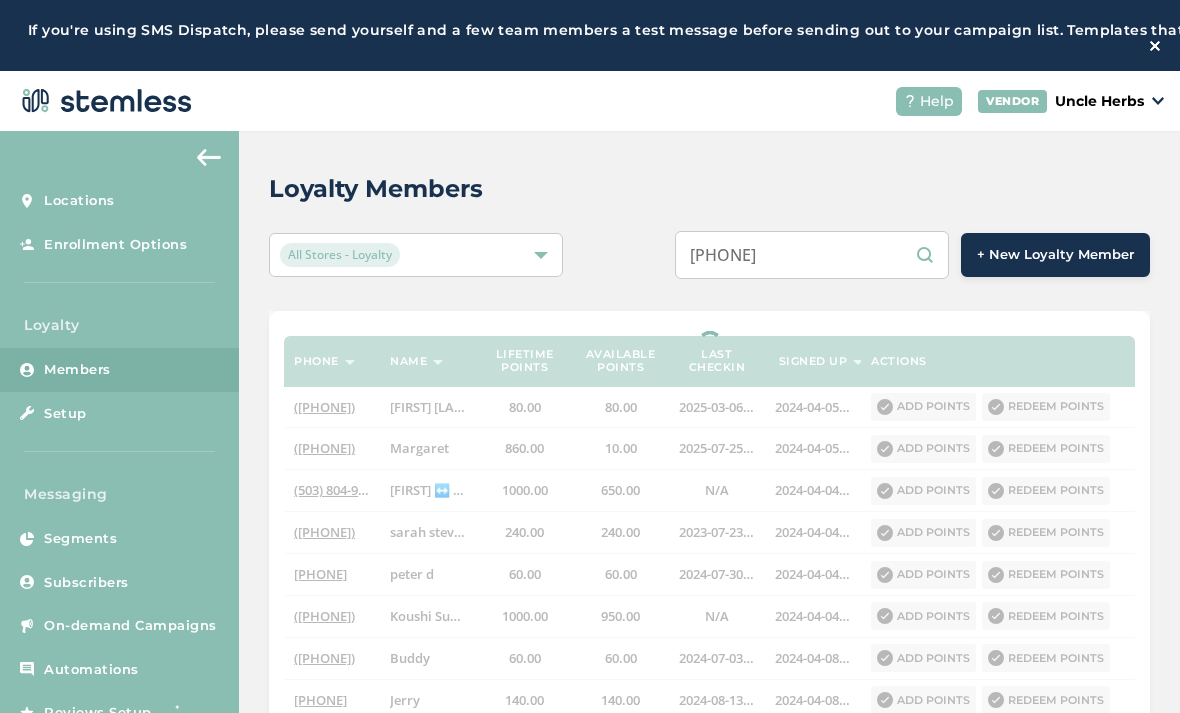 select on "100" 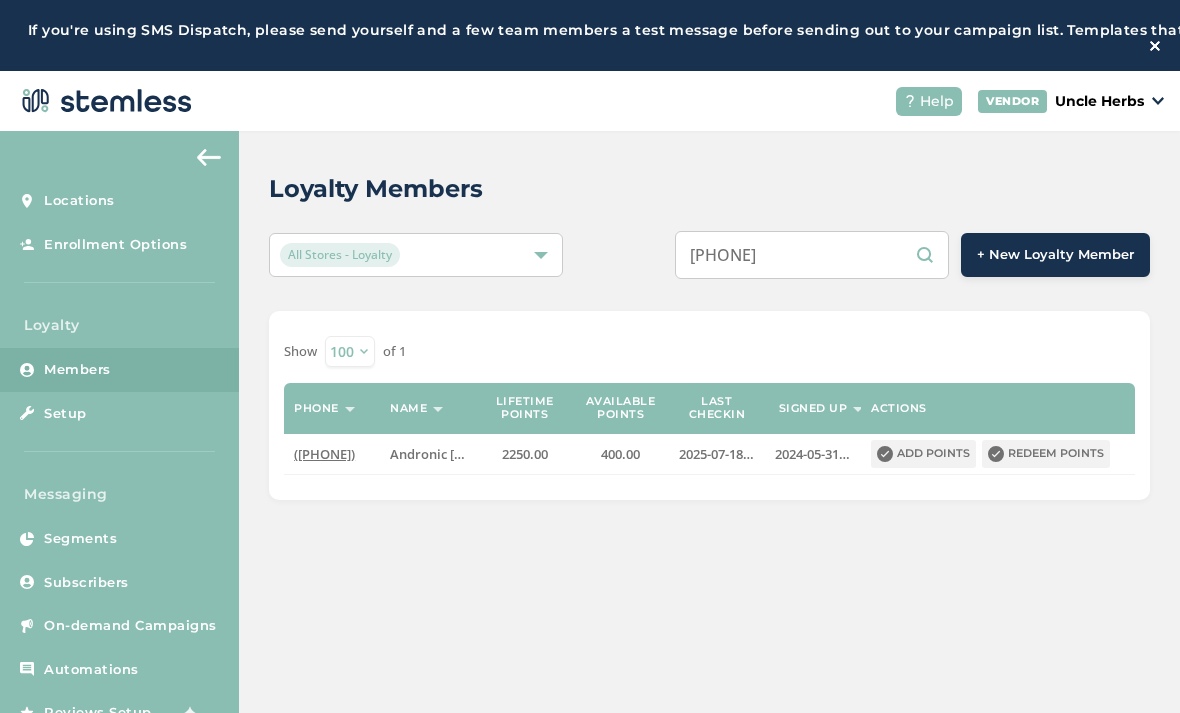 type on "[PHONE]" 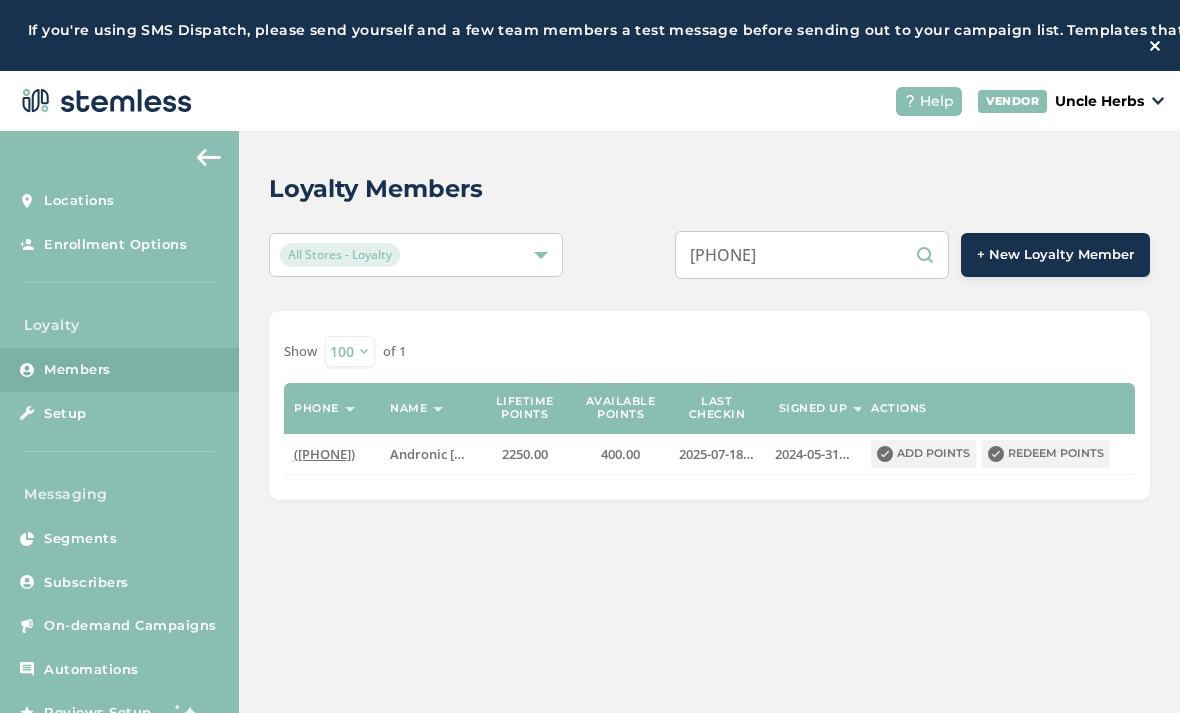 click on "Redeem points" at bounding box center (1046, 454) 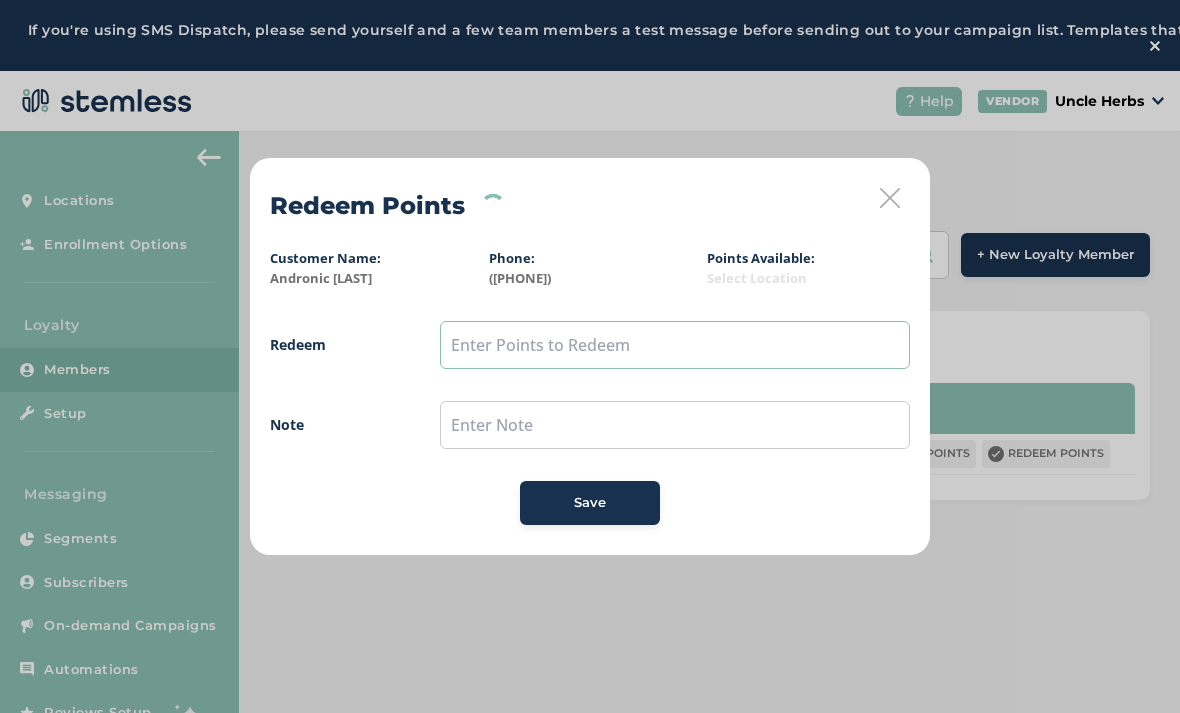 click at bounding box center (675, 345) 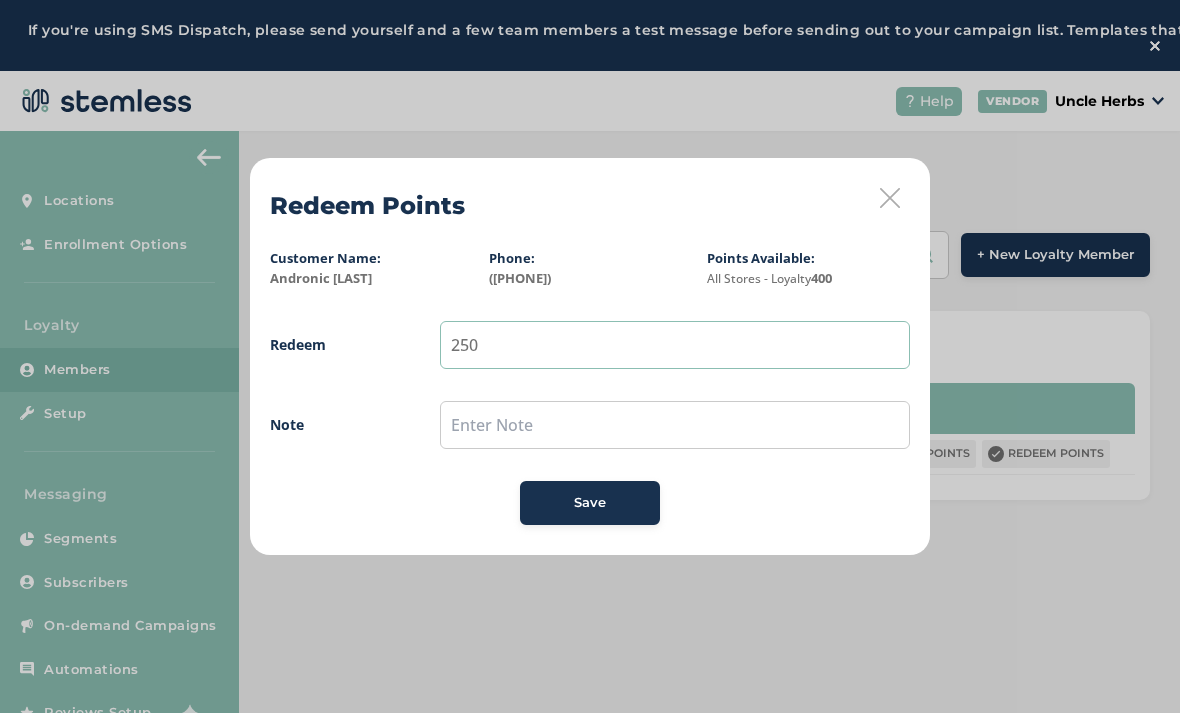 type on "250" 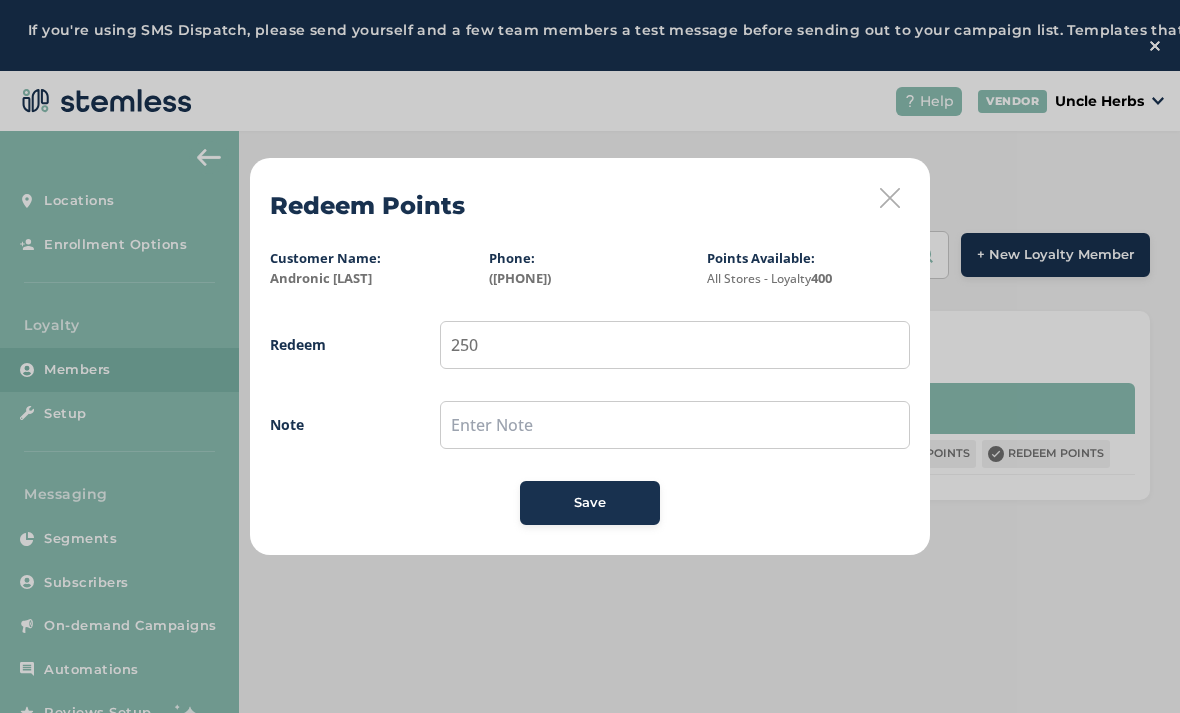 click on "Save" at bounding box center [590, 503] 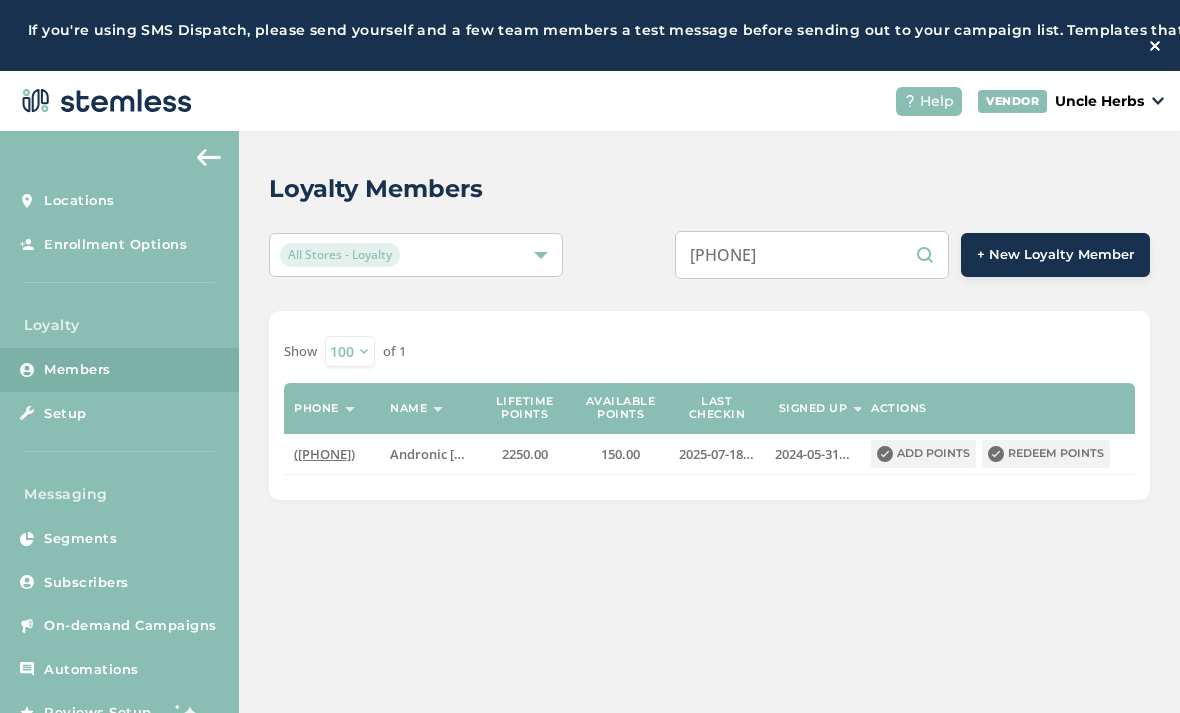click on "[PHONE]" at bounding box center (812, 255) 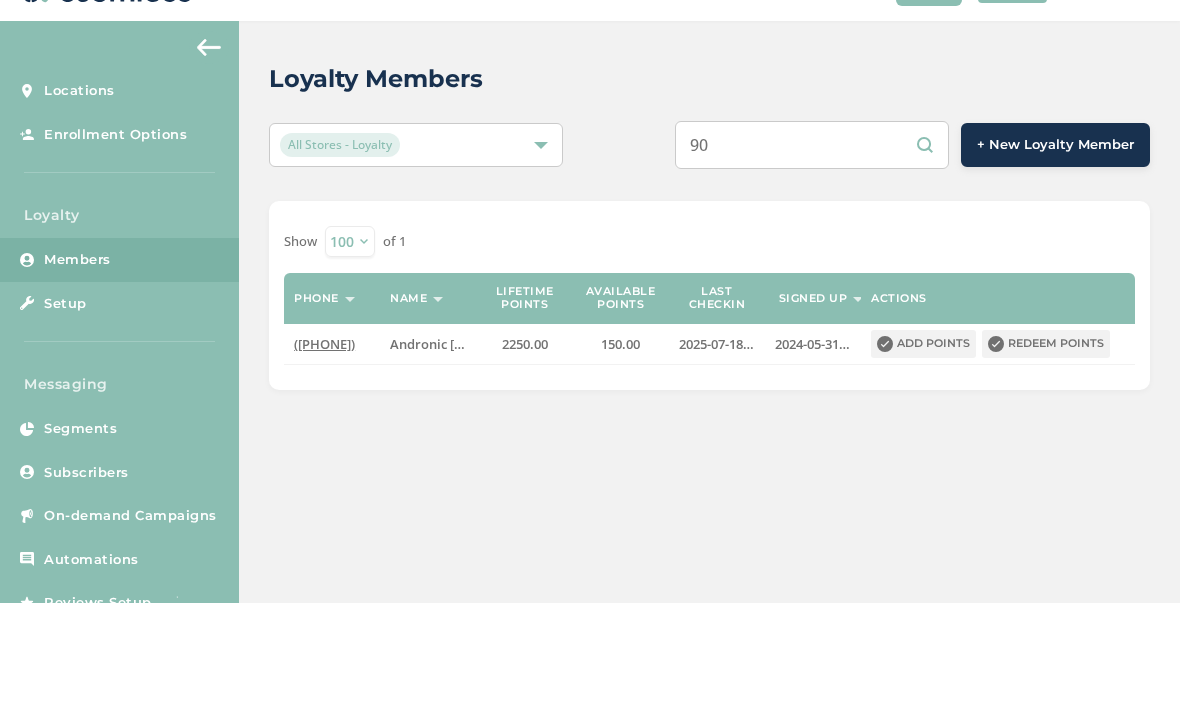 type on "9" 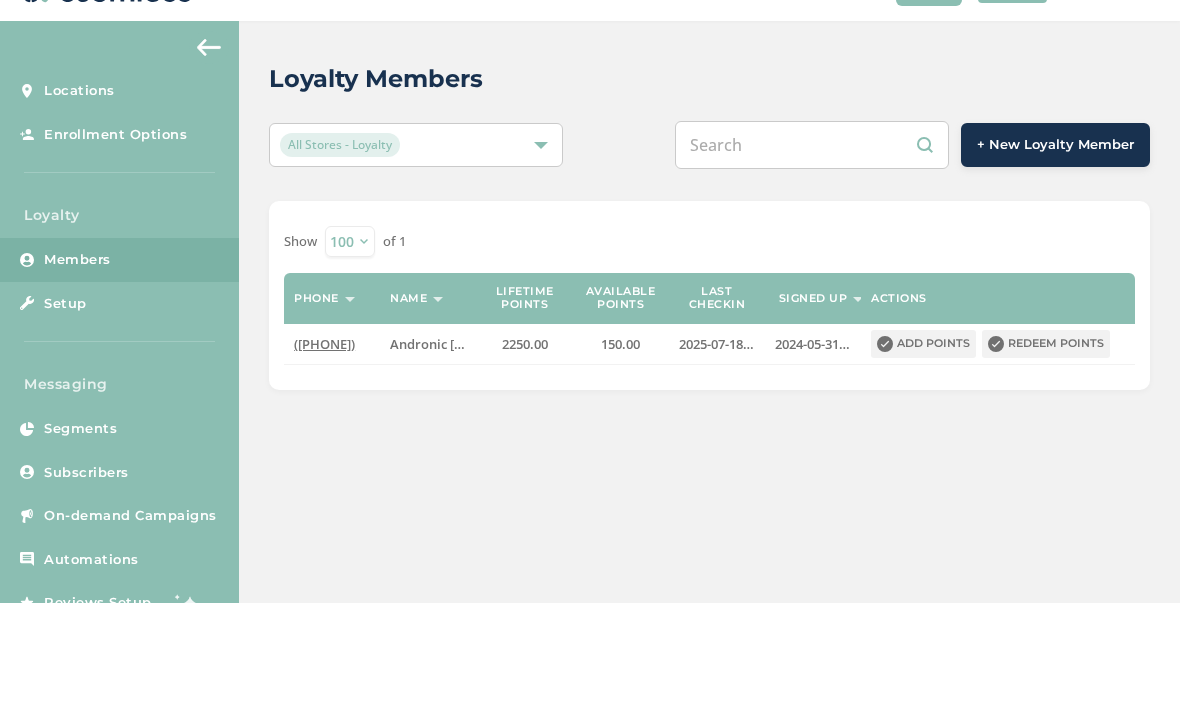 click at bounding box center [812, 255] 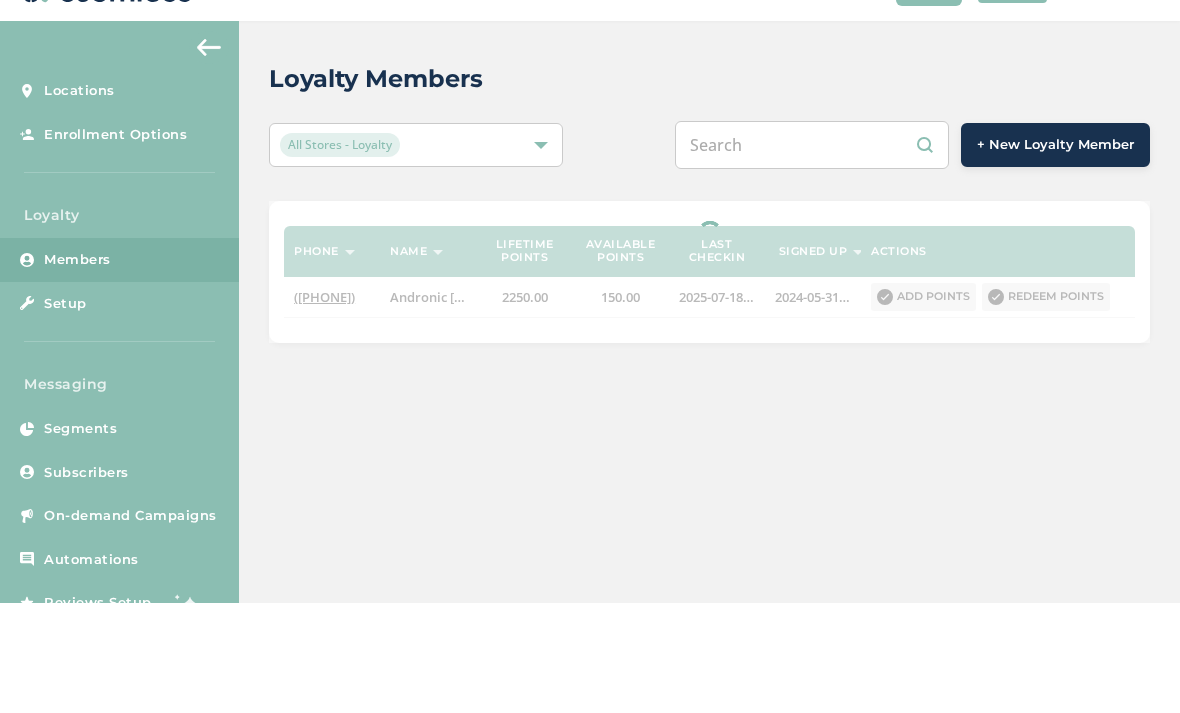 paste on "[PHONE]" 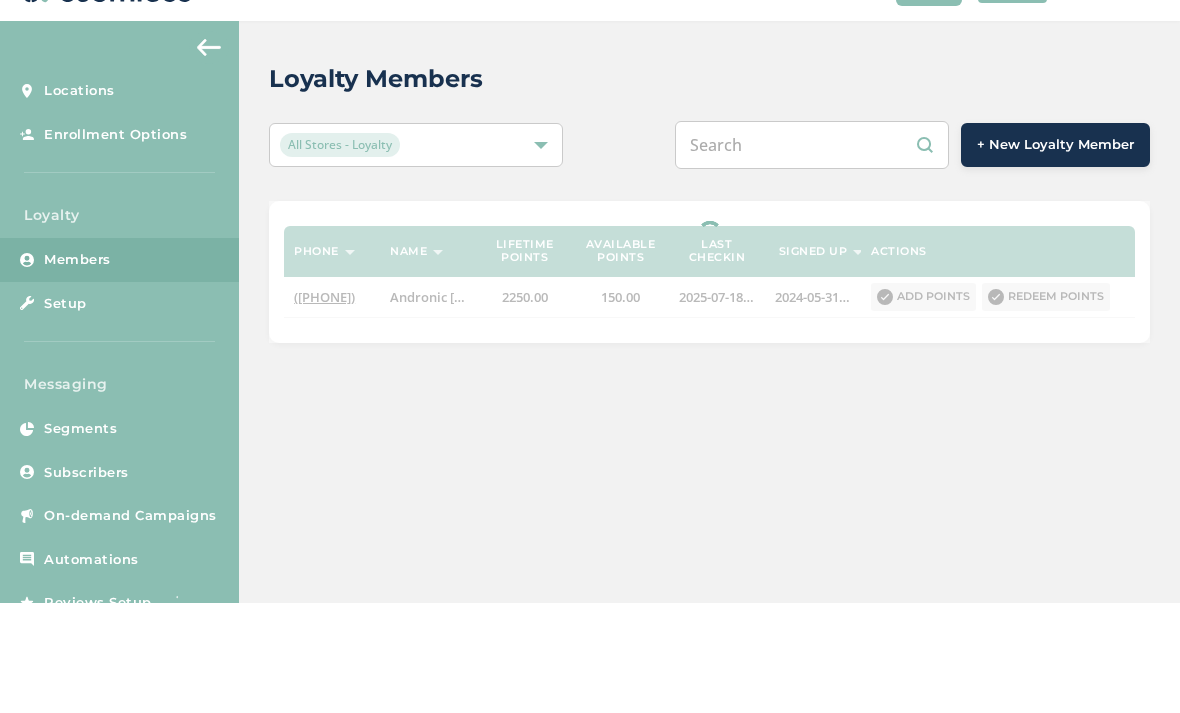 type on "[PHONE]" 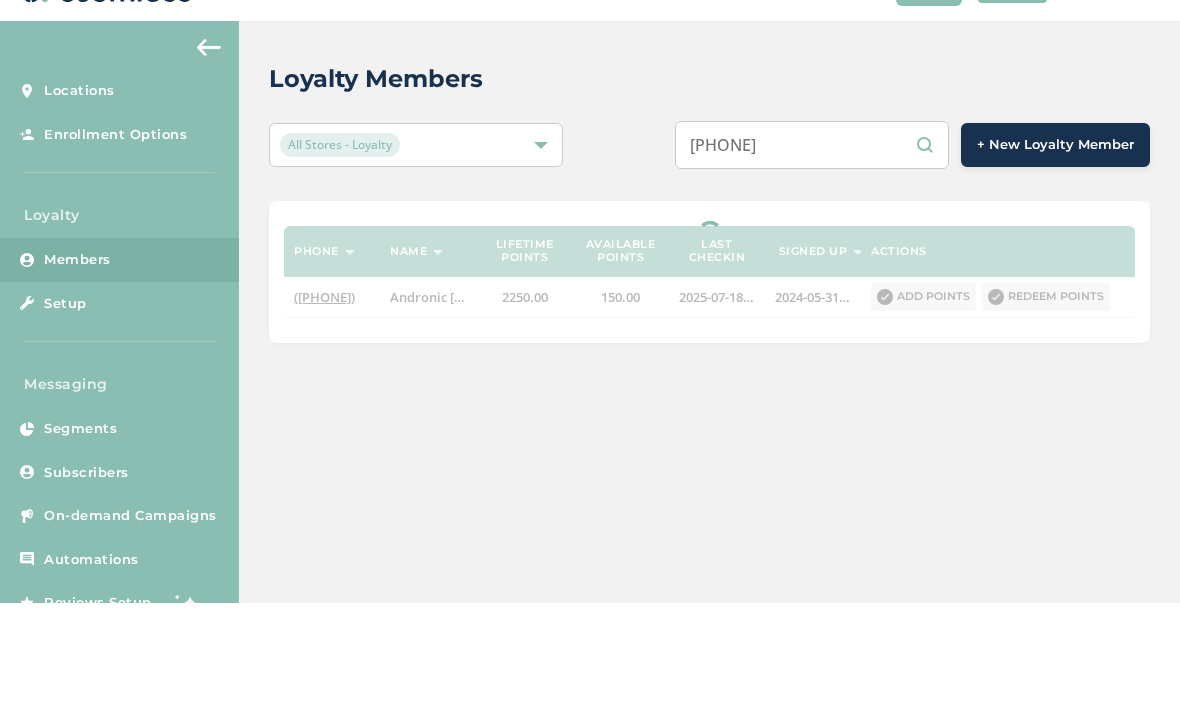 click on "[PHONE]" at bounding box center (812, 255) 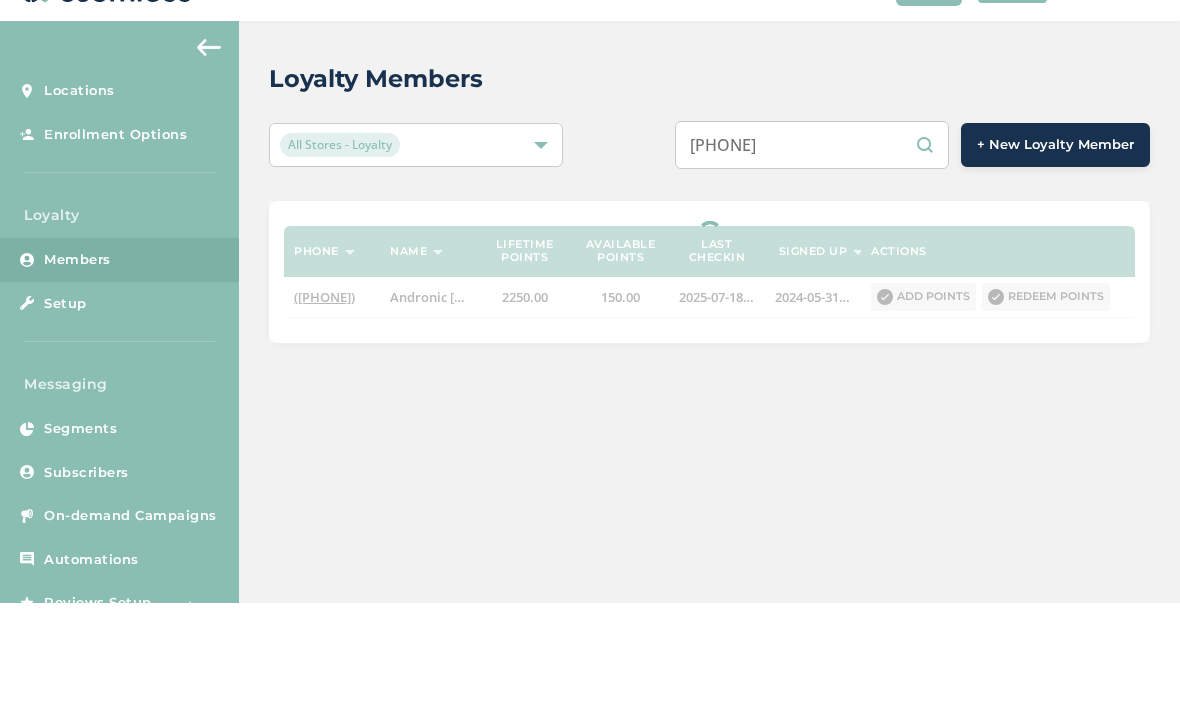 select on "100" 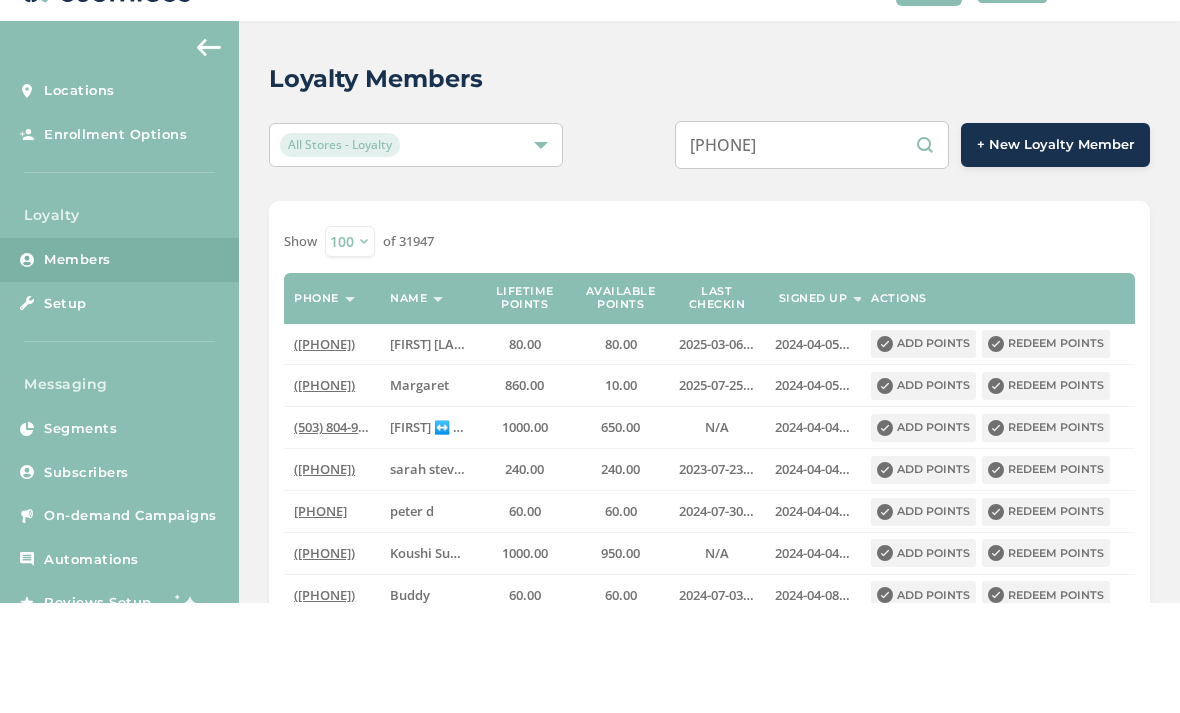 click on "[PHONE]" at bounding box center (812, 255) 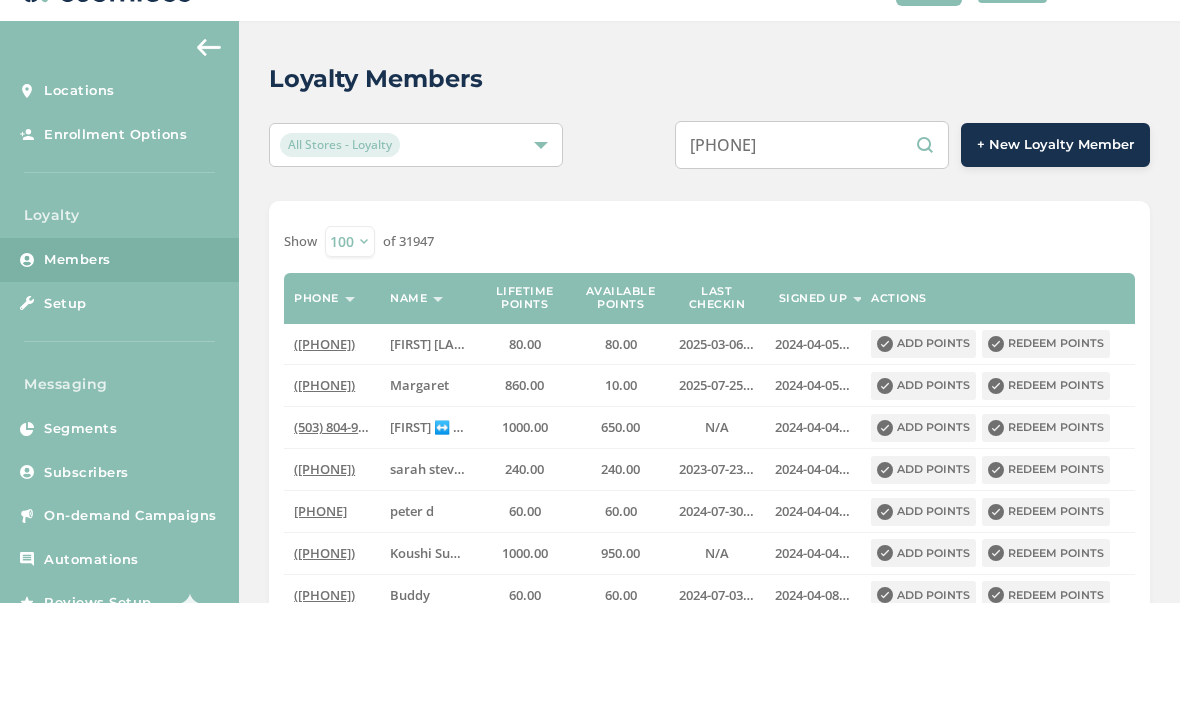 click on "[PHONE]" at bounding box center [812, 255] 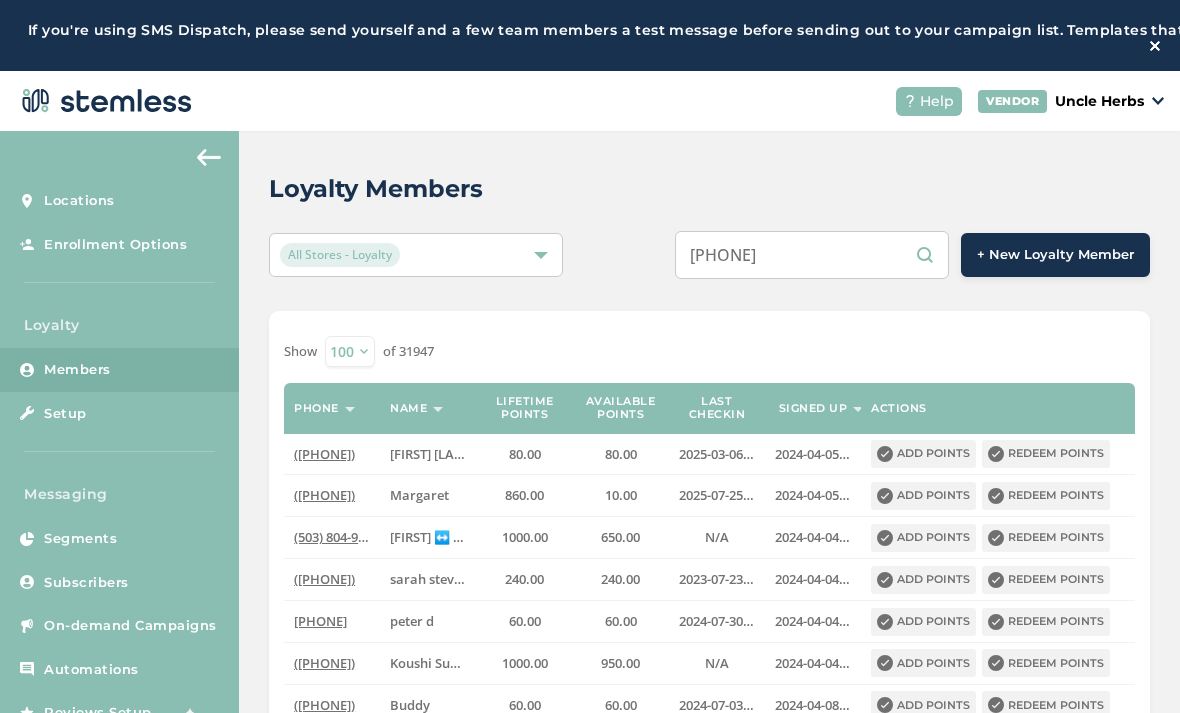 click on "[PHONE] [FIRST] [LAST]" at bounding box center (709, 2438) 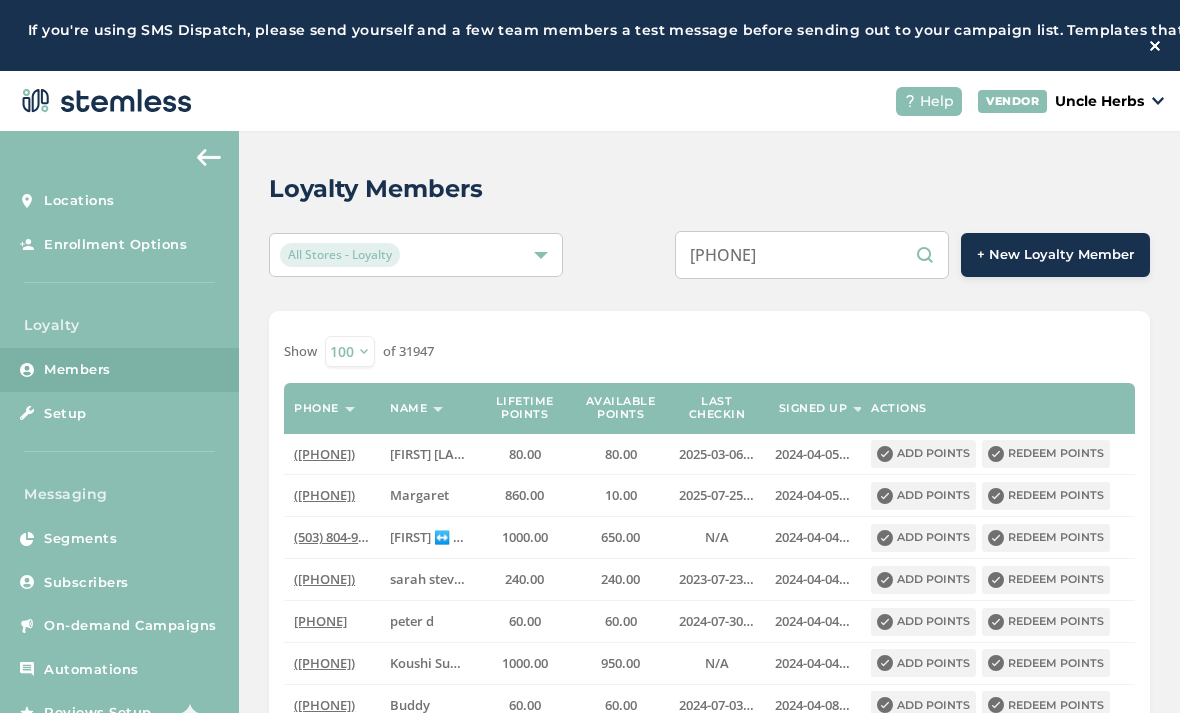 click on "[PHONE]" at bounding box center [812, 255] 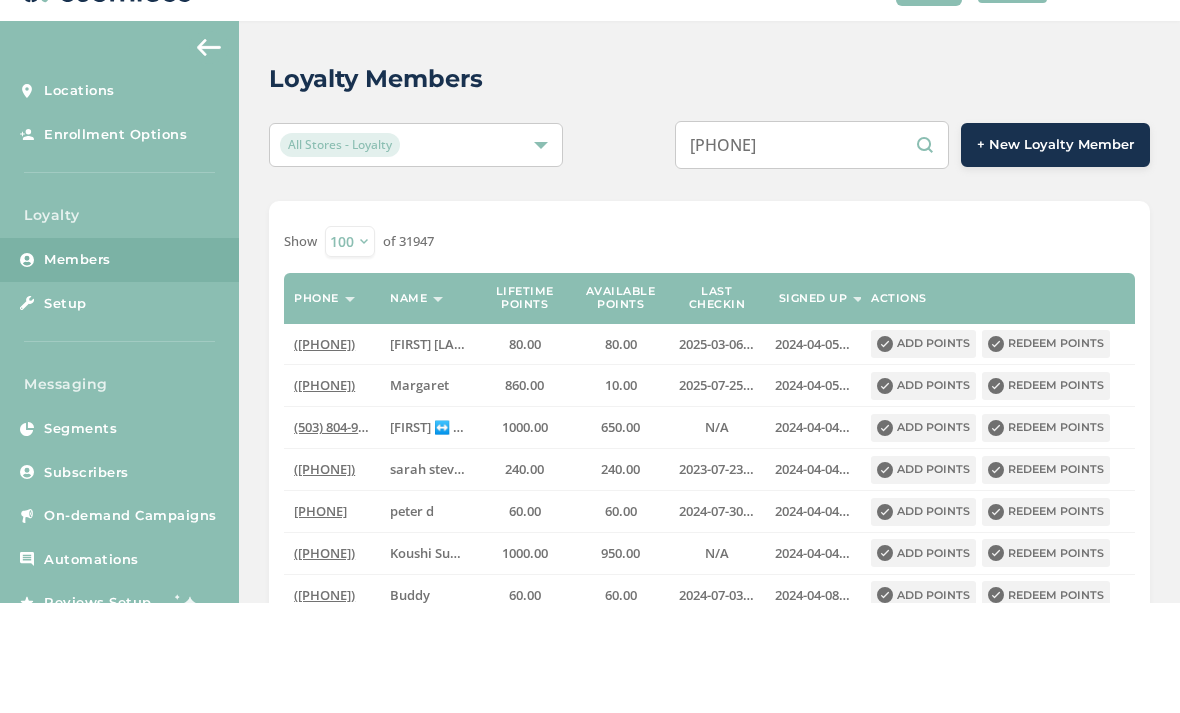 click on "[PHONE]" at bounding box center (812, 255) 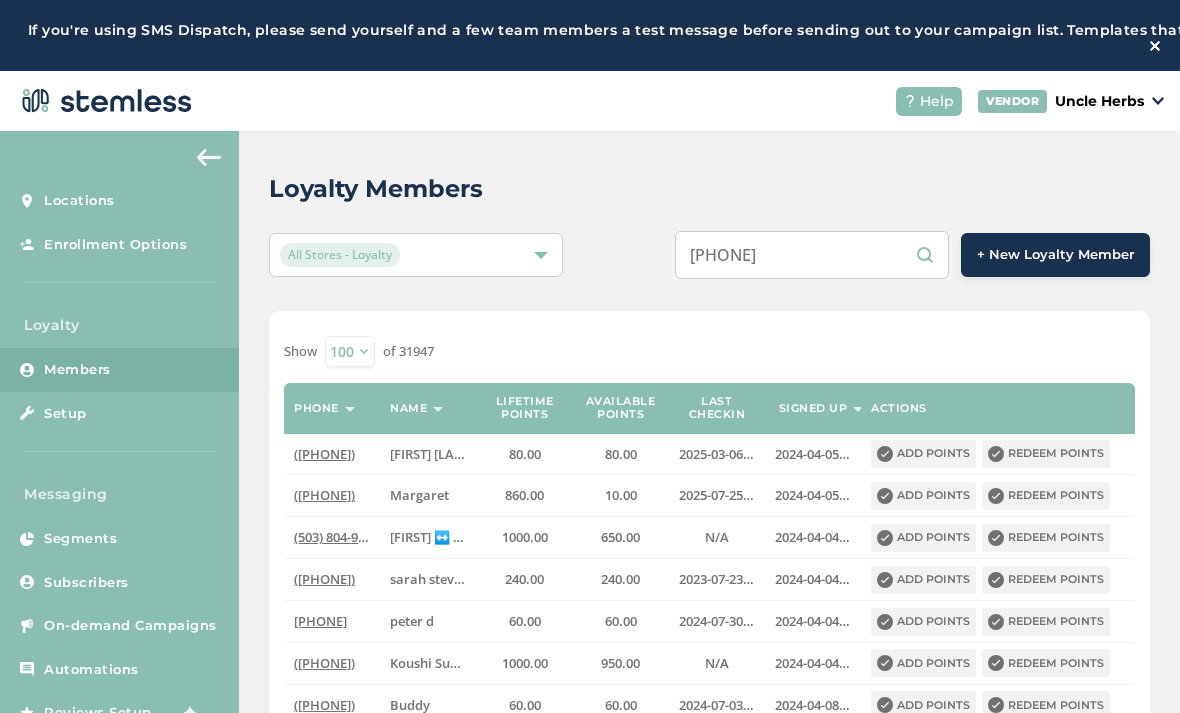 click on "[PHONE]" at bounding box center [812, 255] 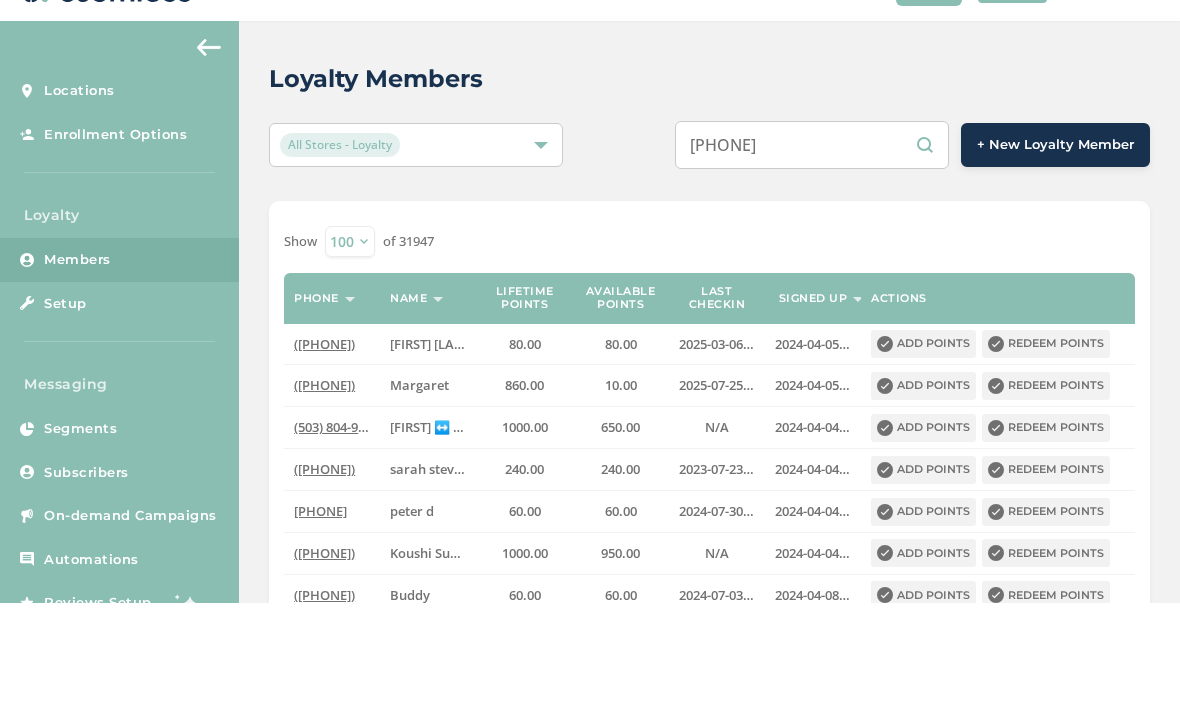 click on "[PHONE]" at bounding box center [812, 255] 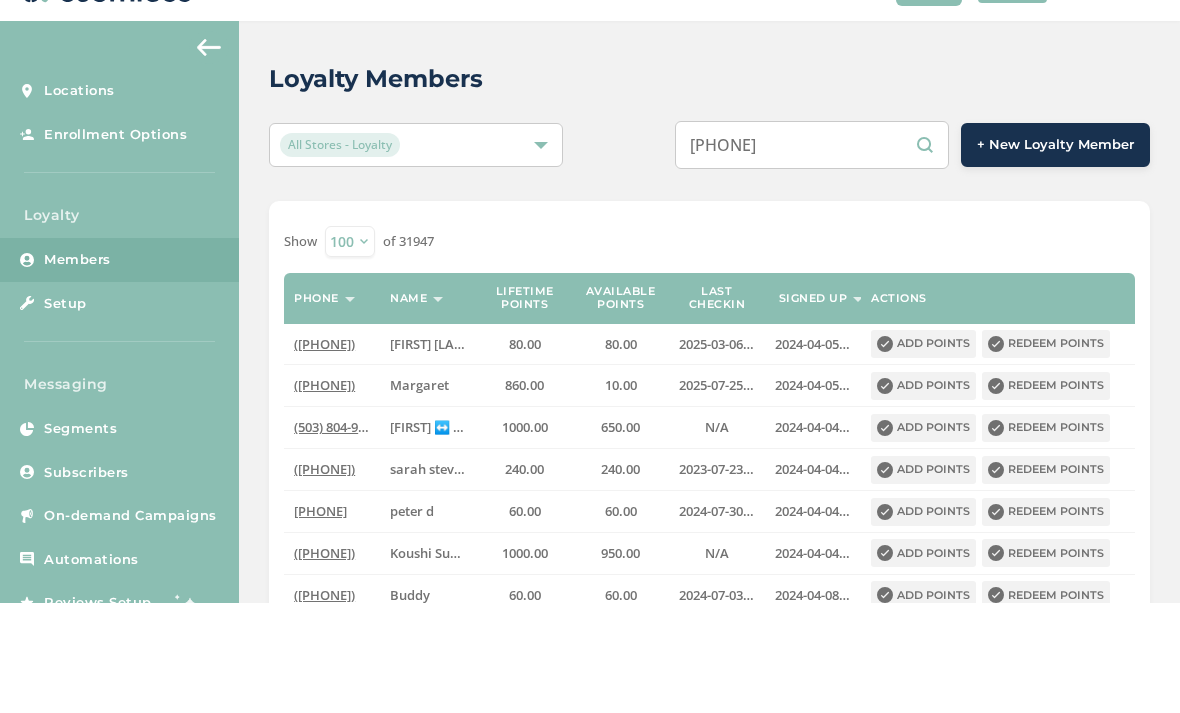 click on "[PHONE]" at bounding box center (812, 255) 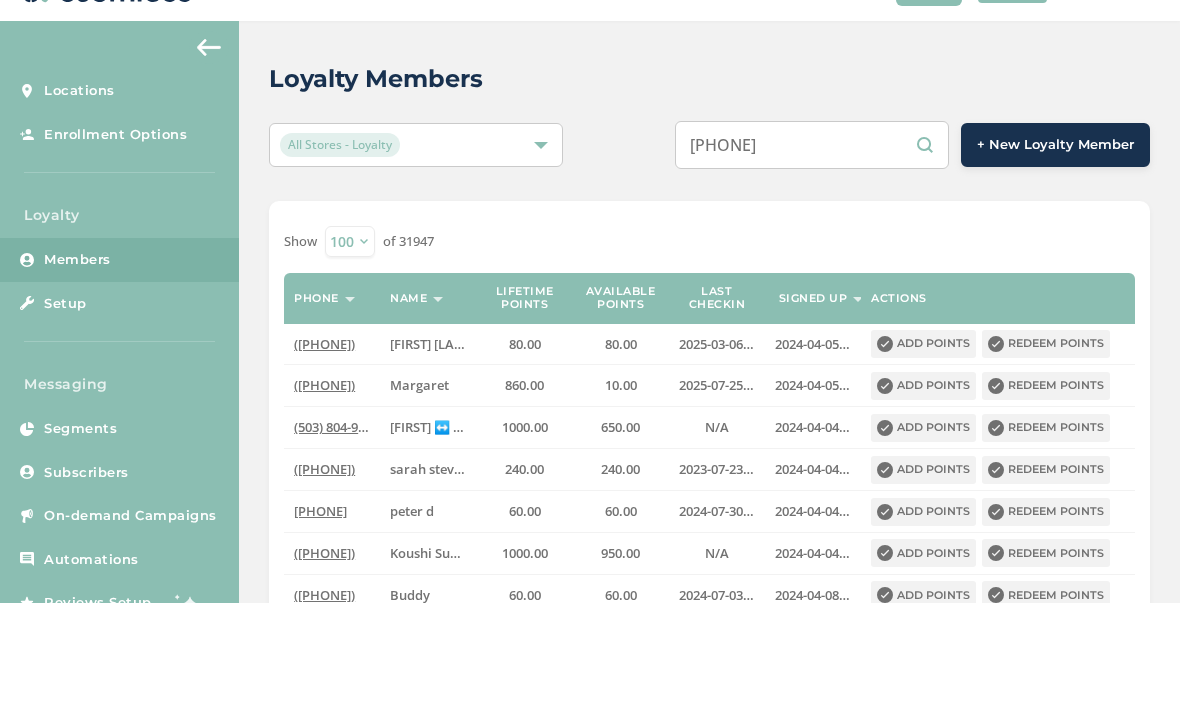 type on "[PHONE]" 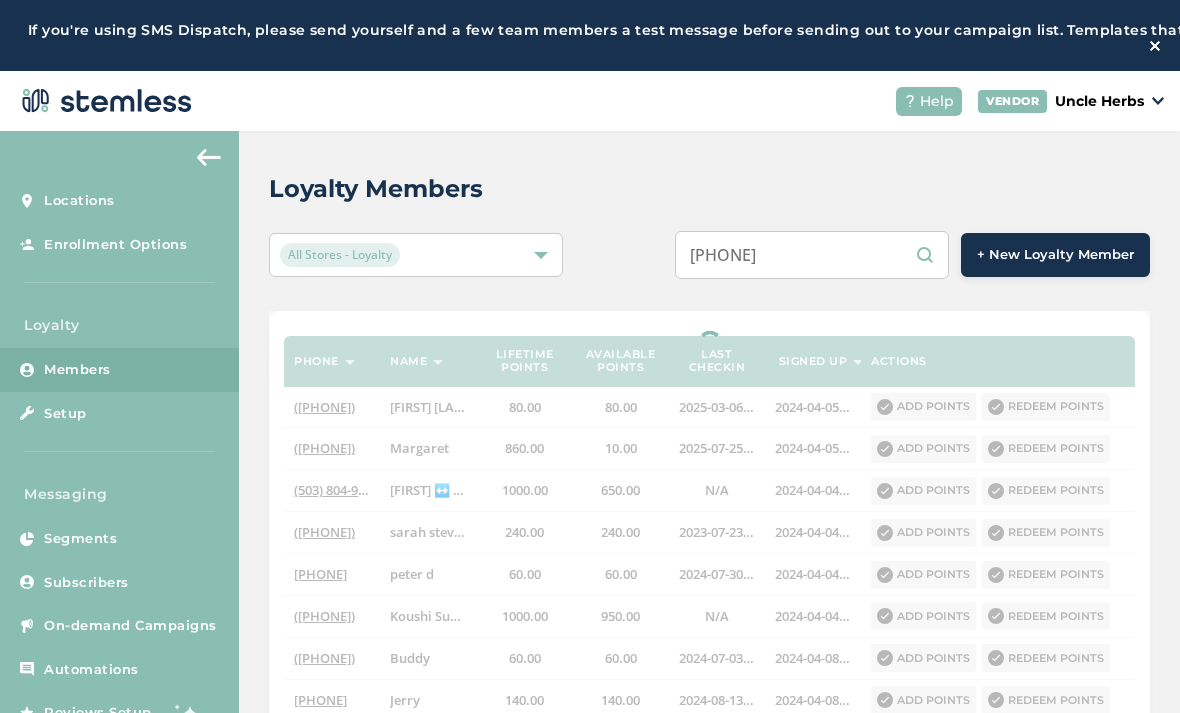 select on "100" 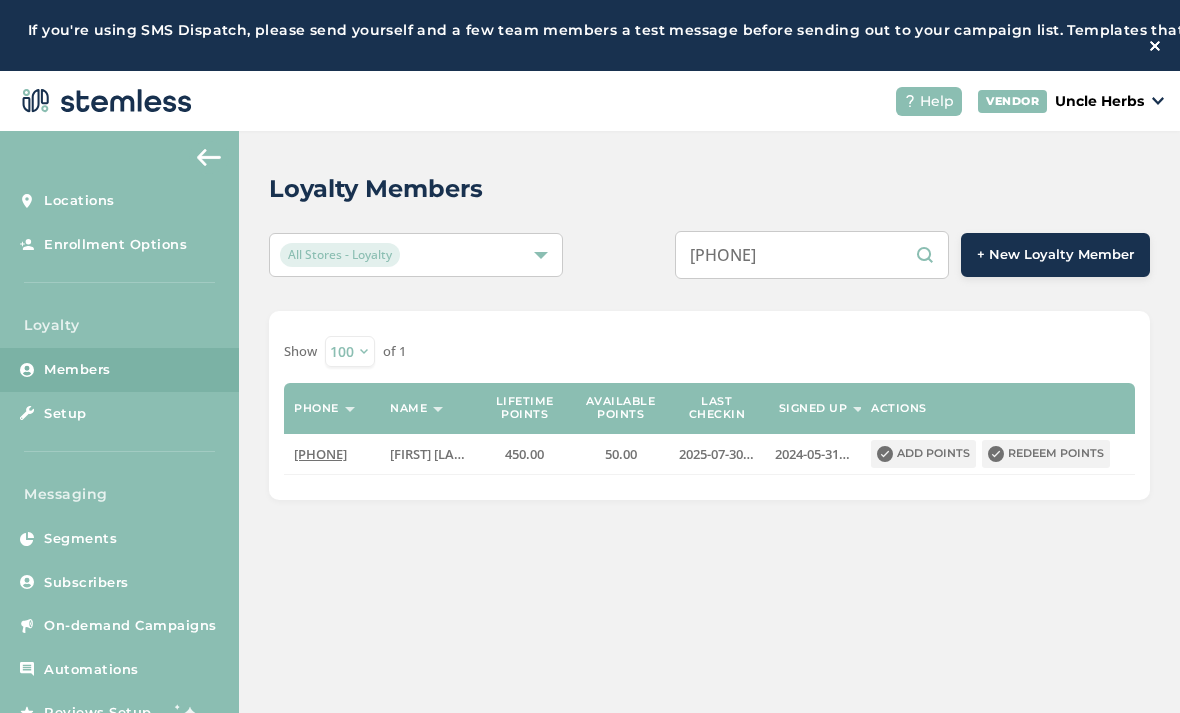 click on "[PHONE]" at bounding box center [812, 255] 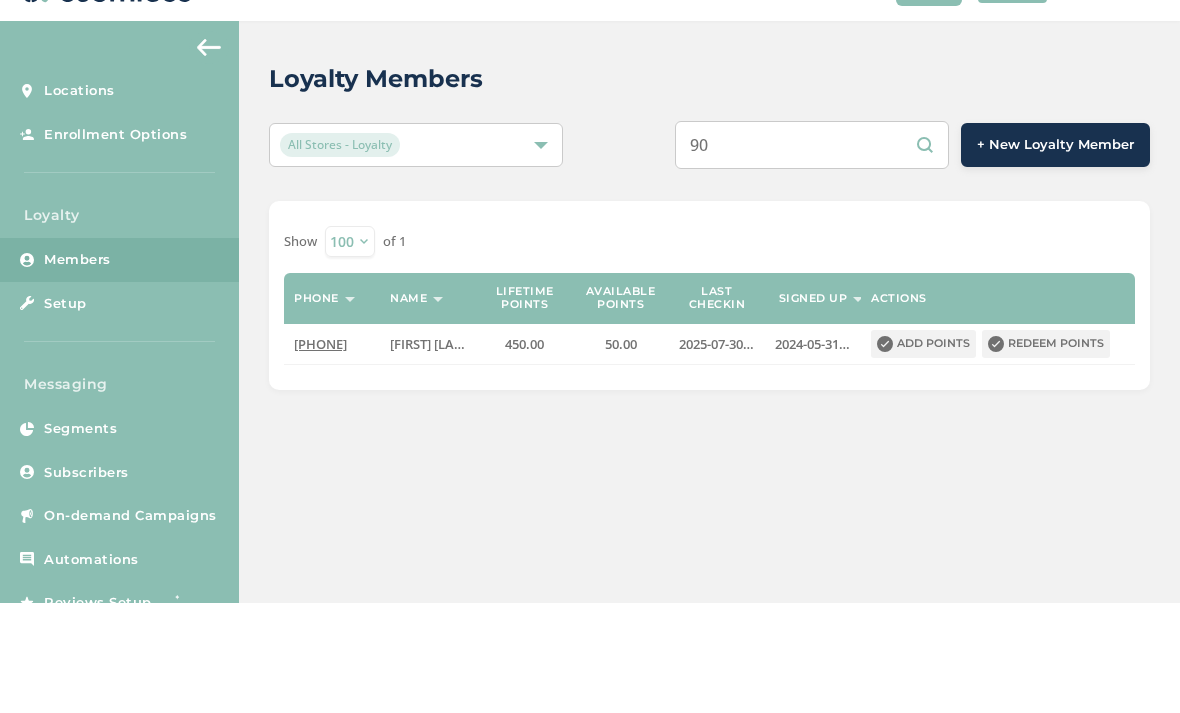 type on "9" 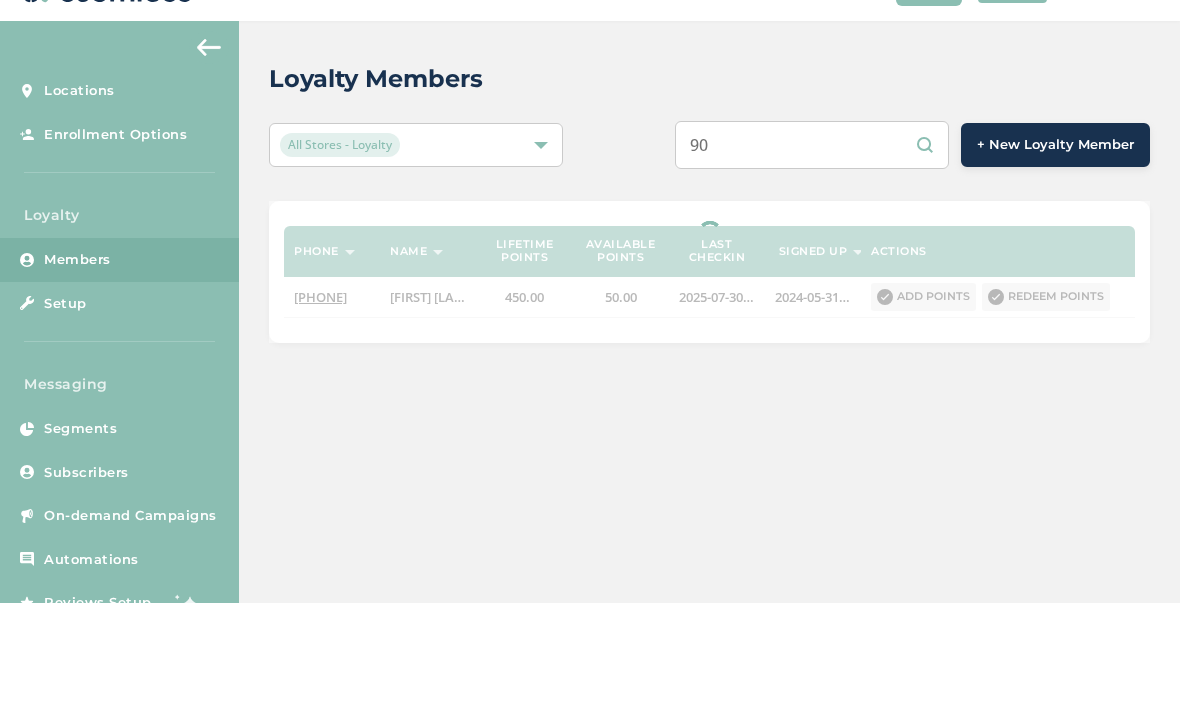 type on "907" 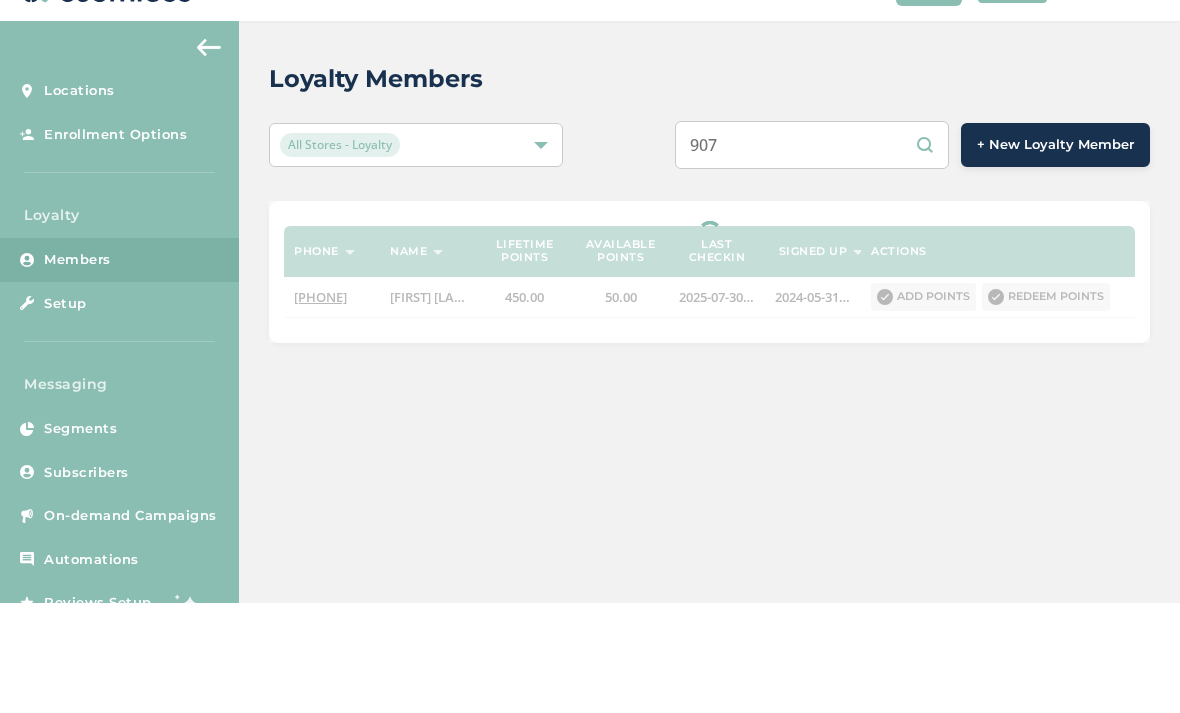 select on "100" 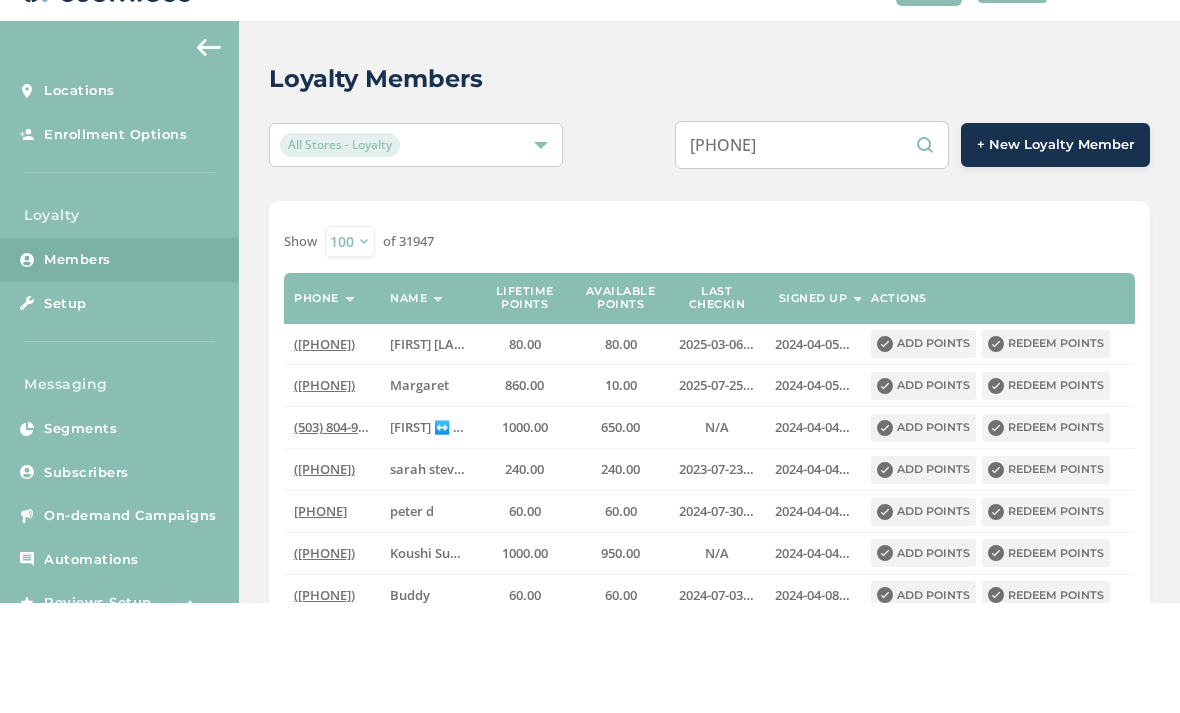 type on "[PHONE]" 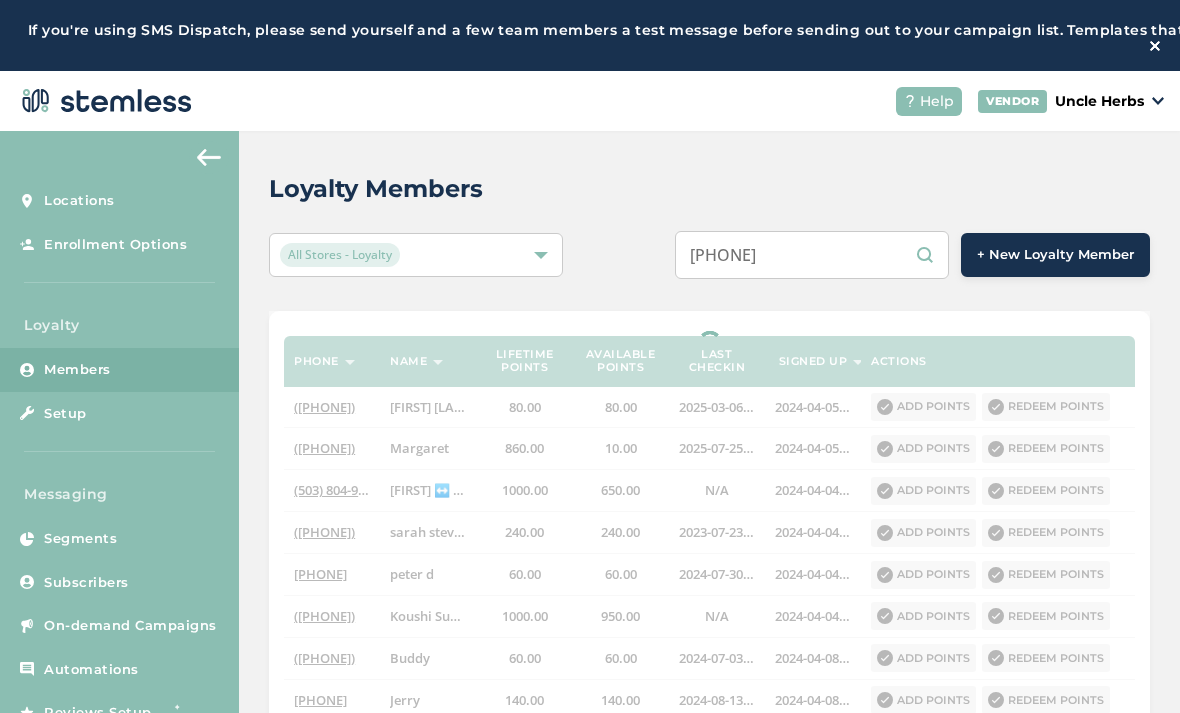 select on "100" 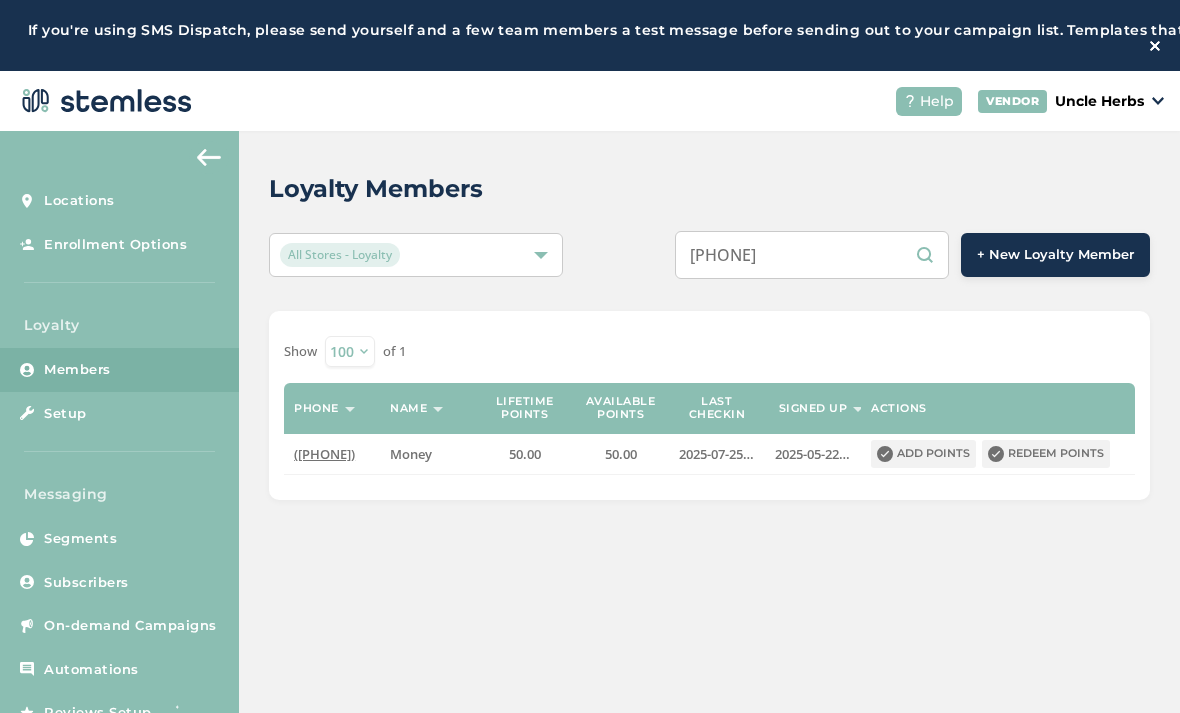 type on "[PHONE]" 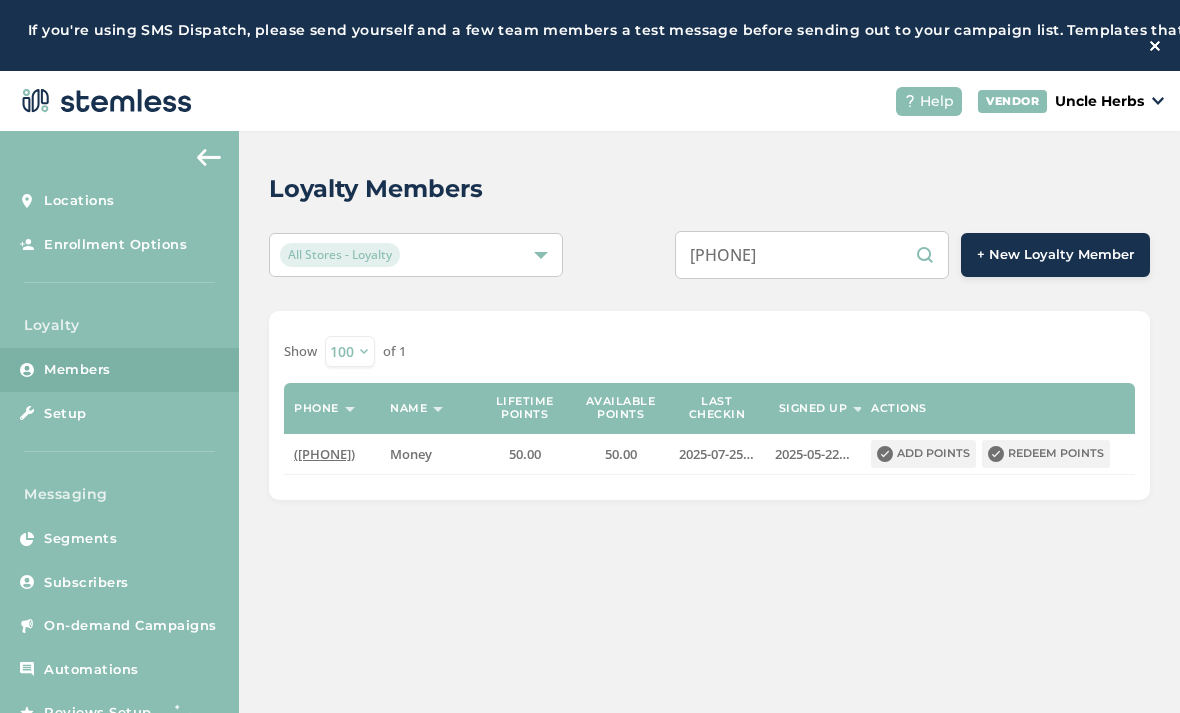 click on "Add points" at bounding box center [923, 454] 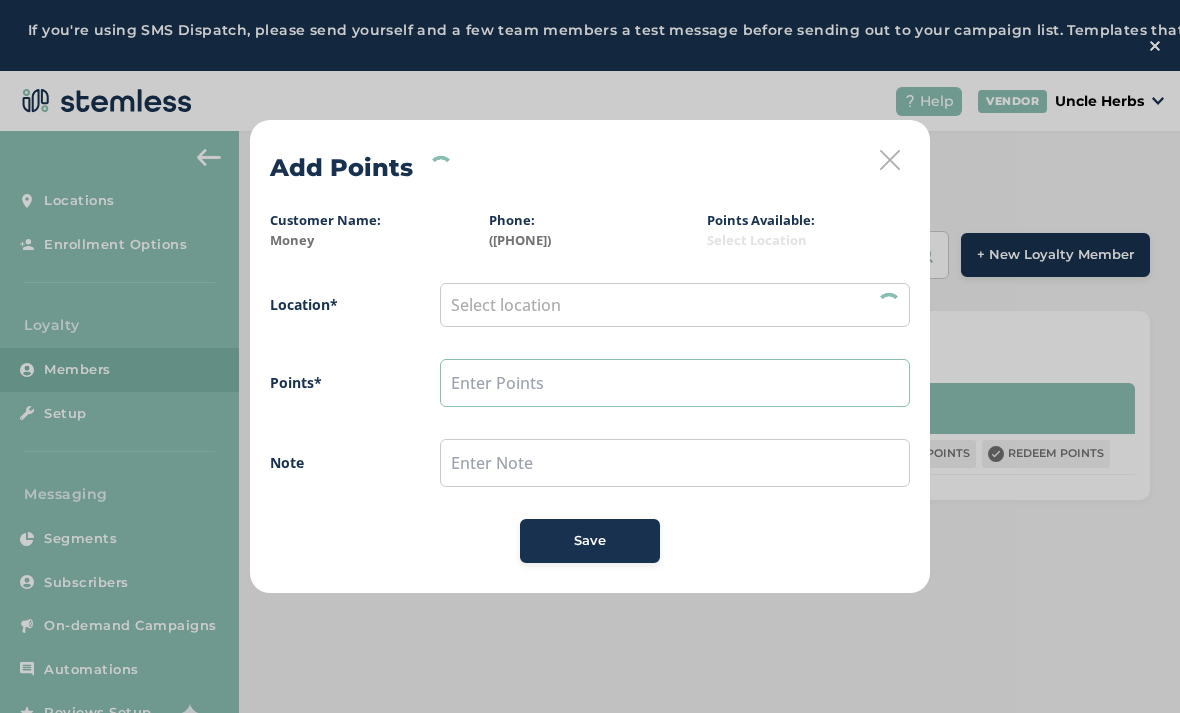 click at bounding box center [675, 383] 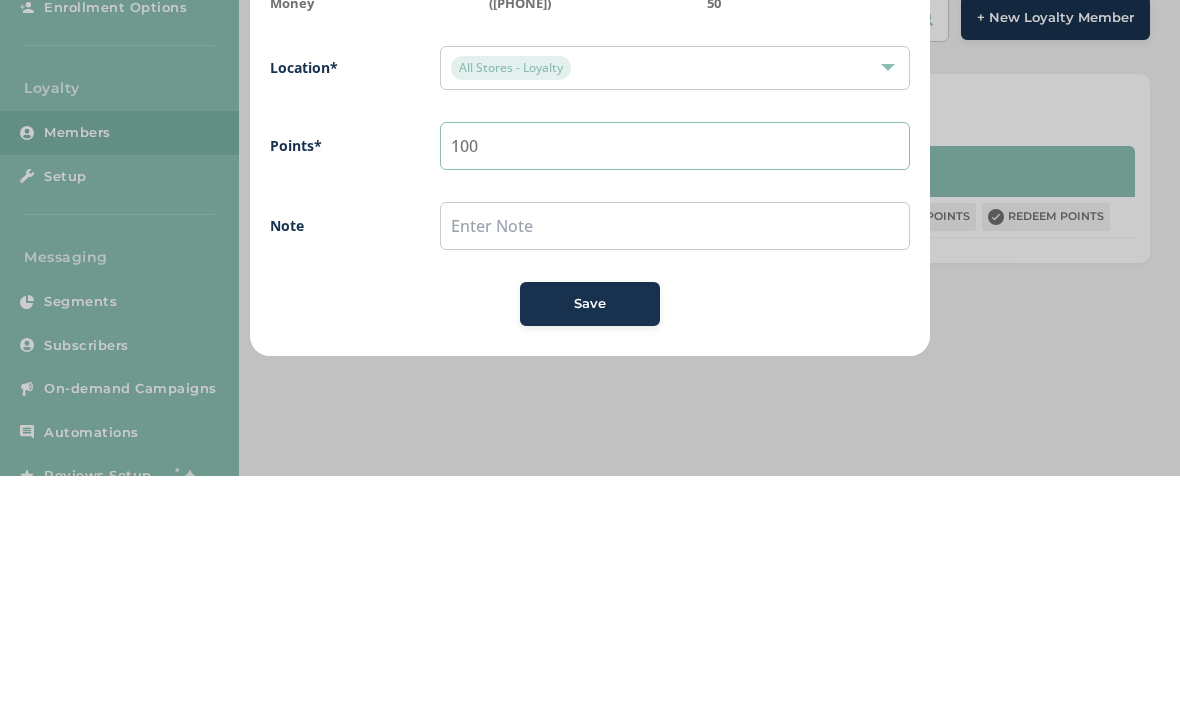 type on "100" 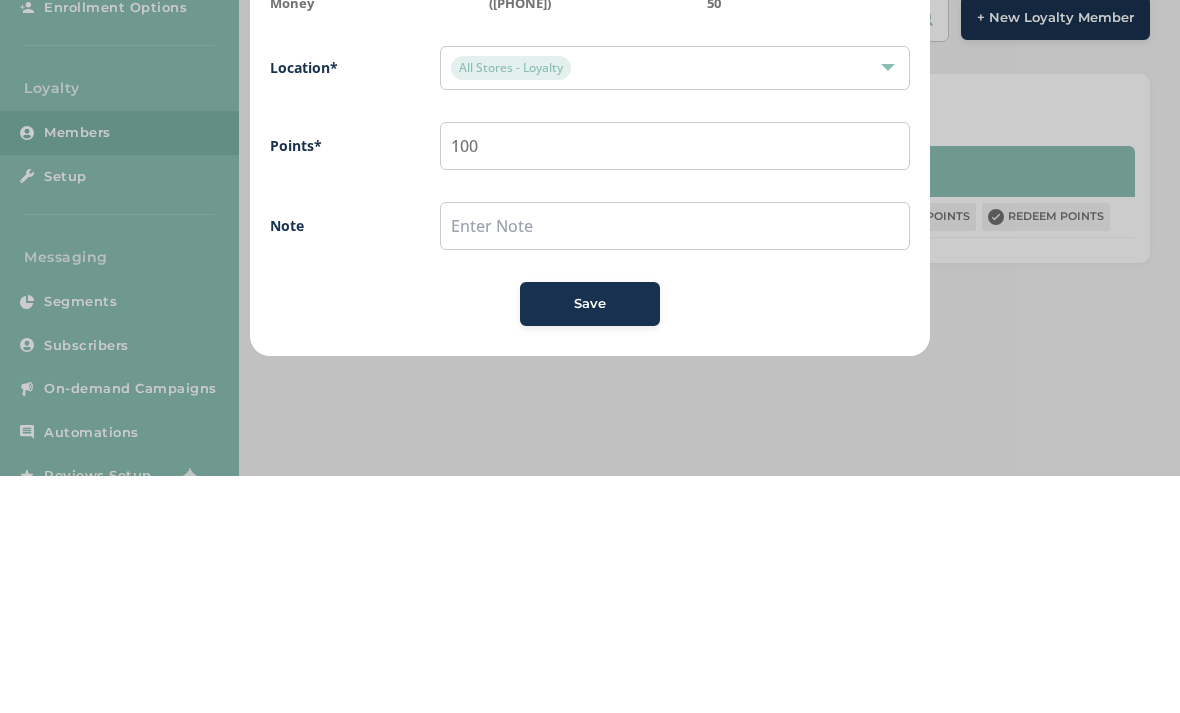 click on "Save" at bounding box center (590, 541) 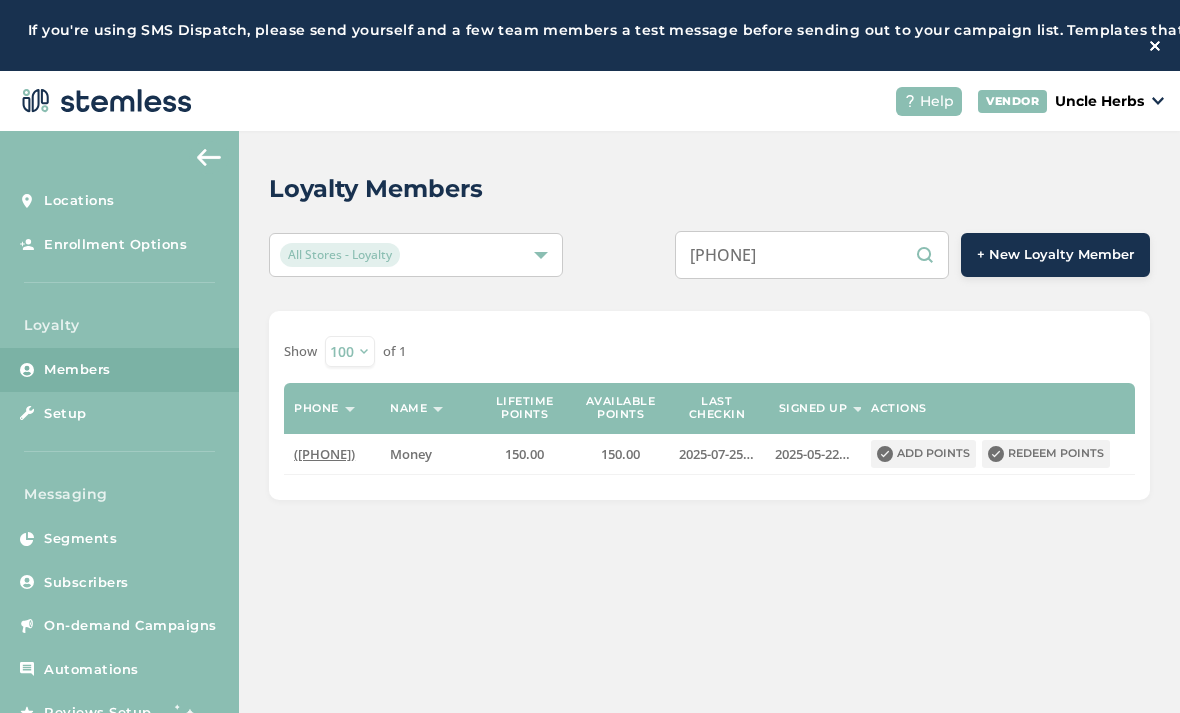 click on "Redeem points" at bounding box center (1046, 454) 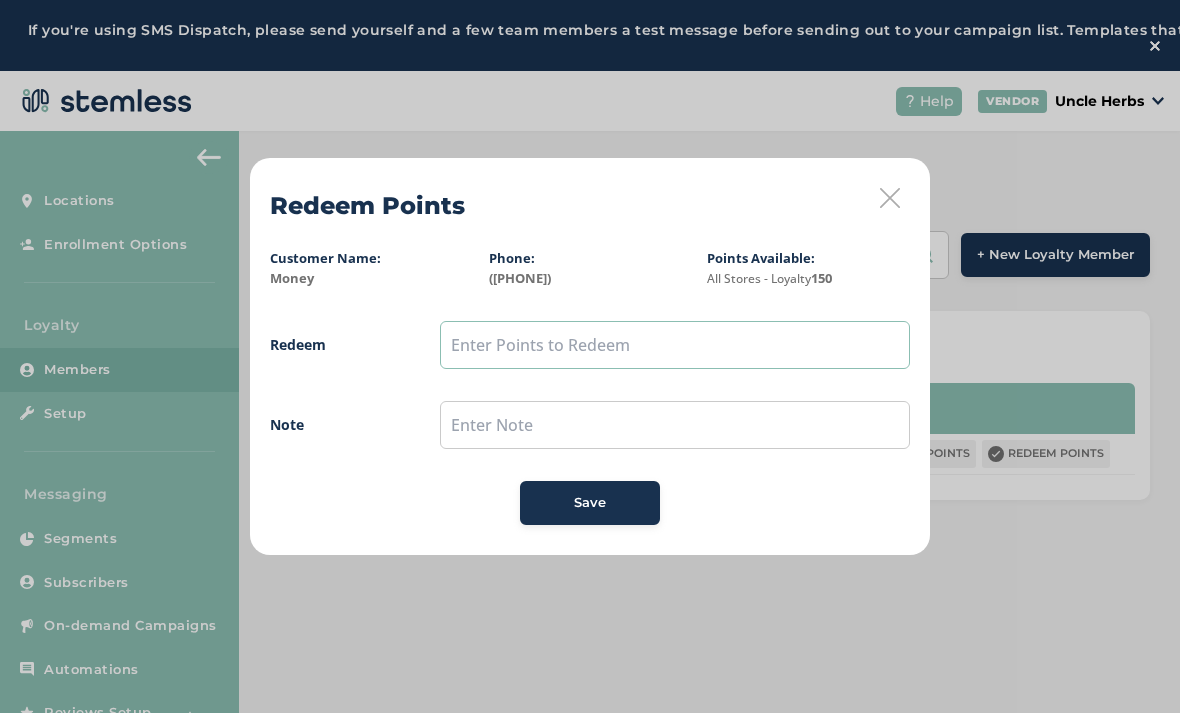 click at bounding box center [675, 345] 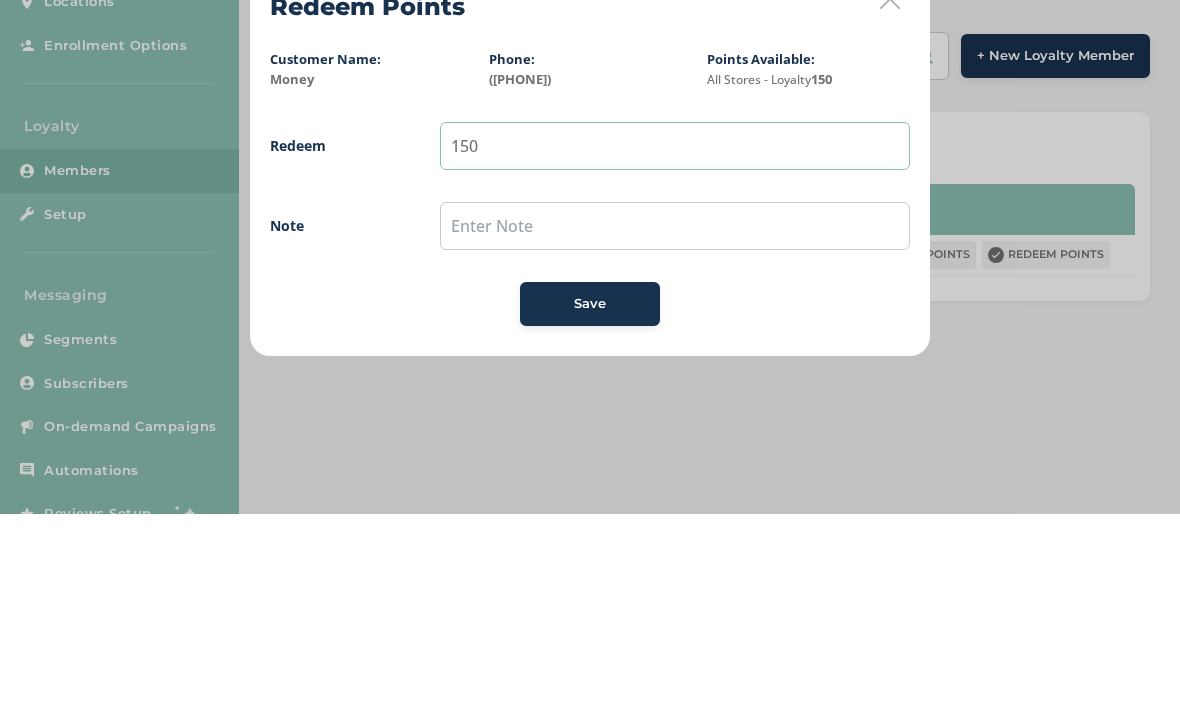 type on "150" 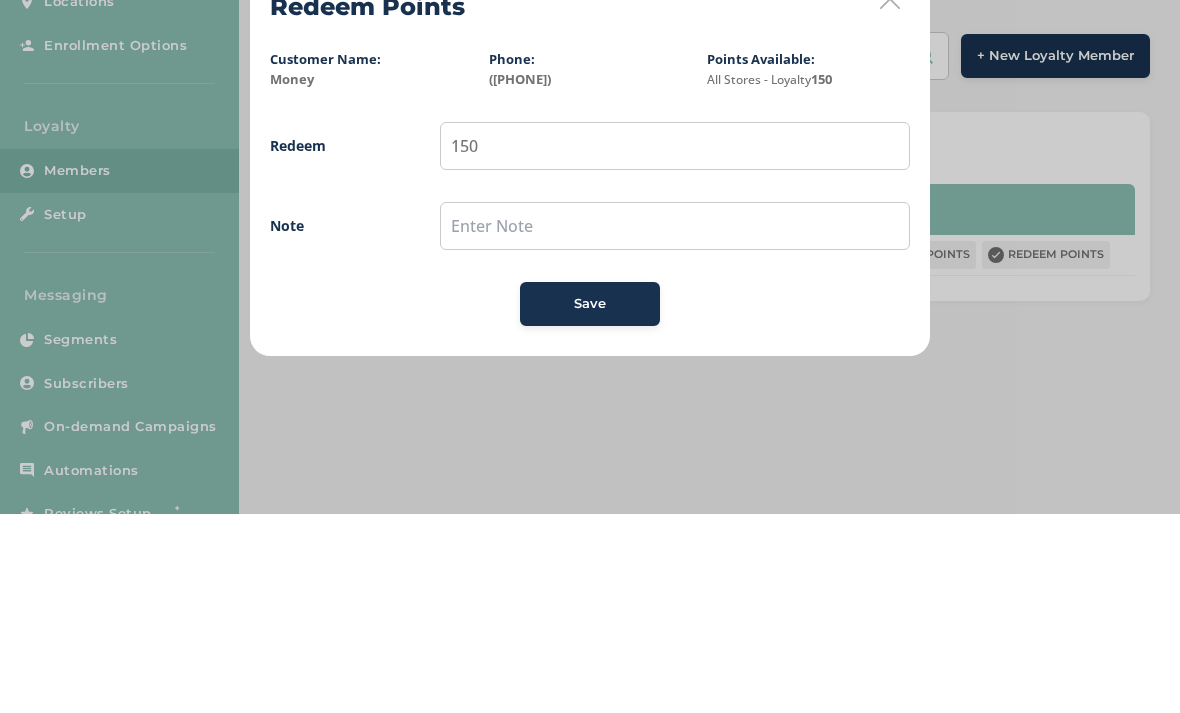 click on "Save" at bounding box center (590, 503) 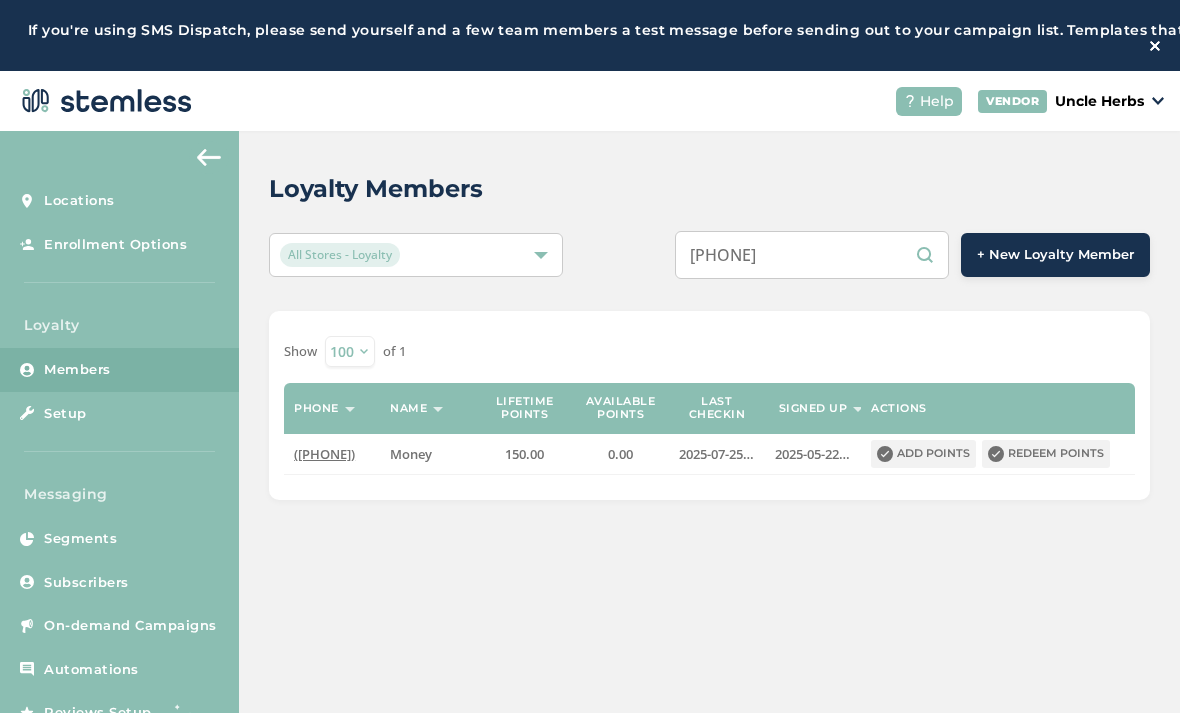 click on "[PHONE]" at bounding box center [812, 255] 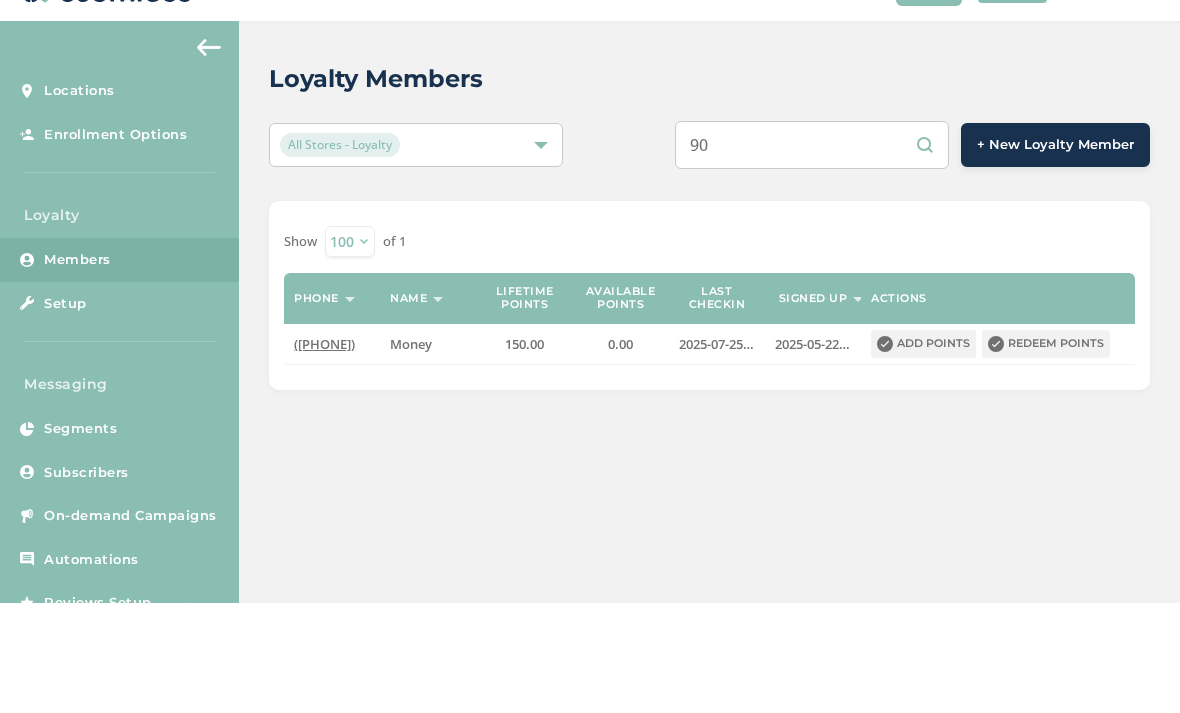 type on "9" 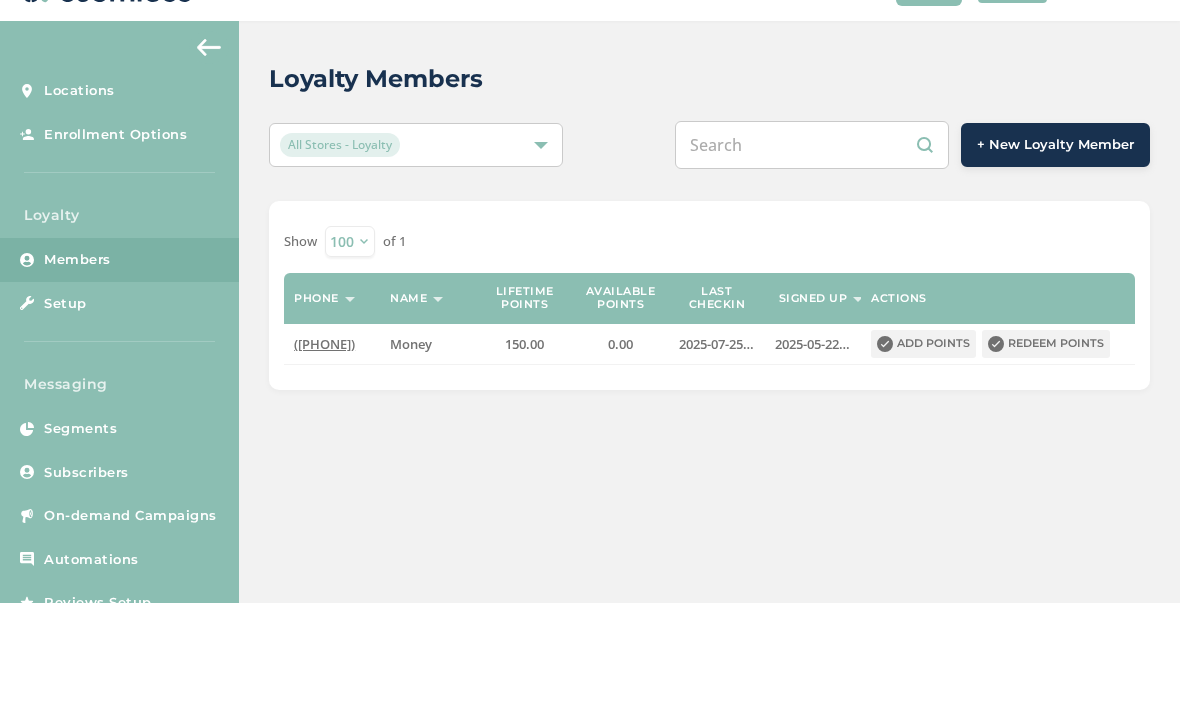 click at bounding box center [812, 255] 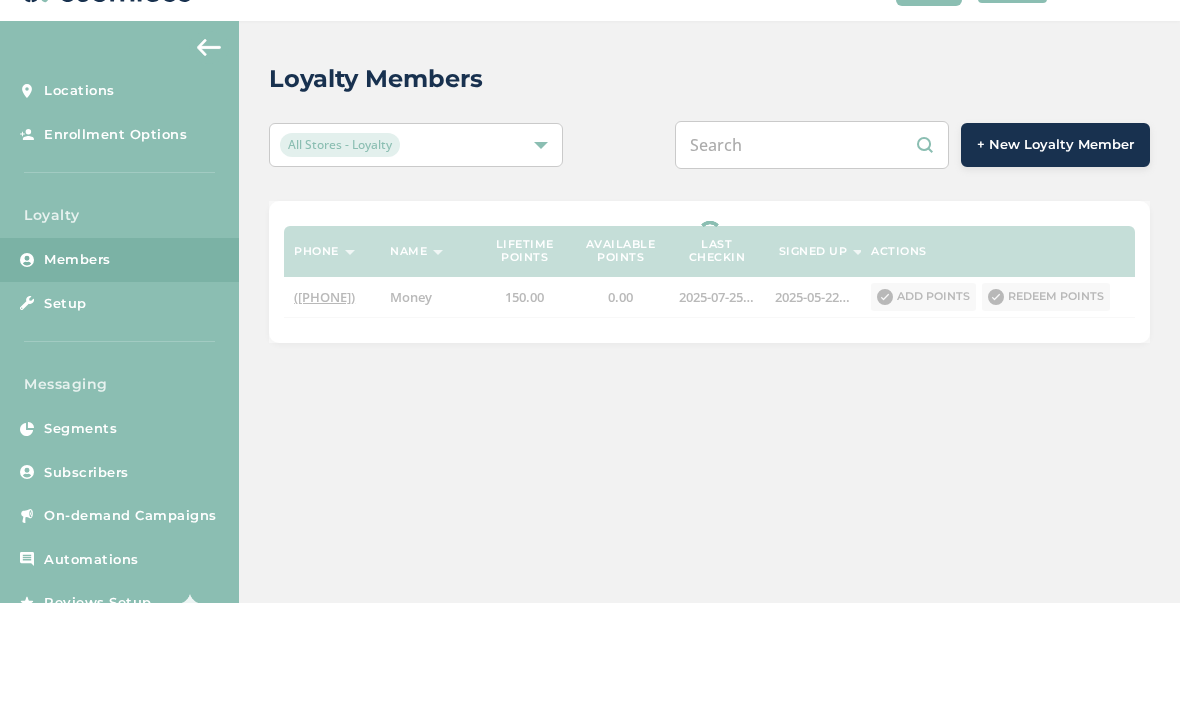 paste on "([PHONE])" 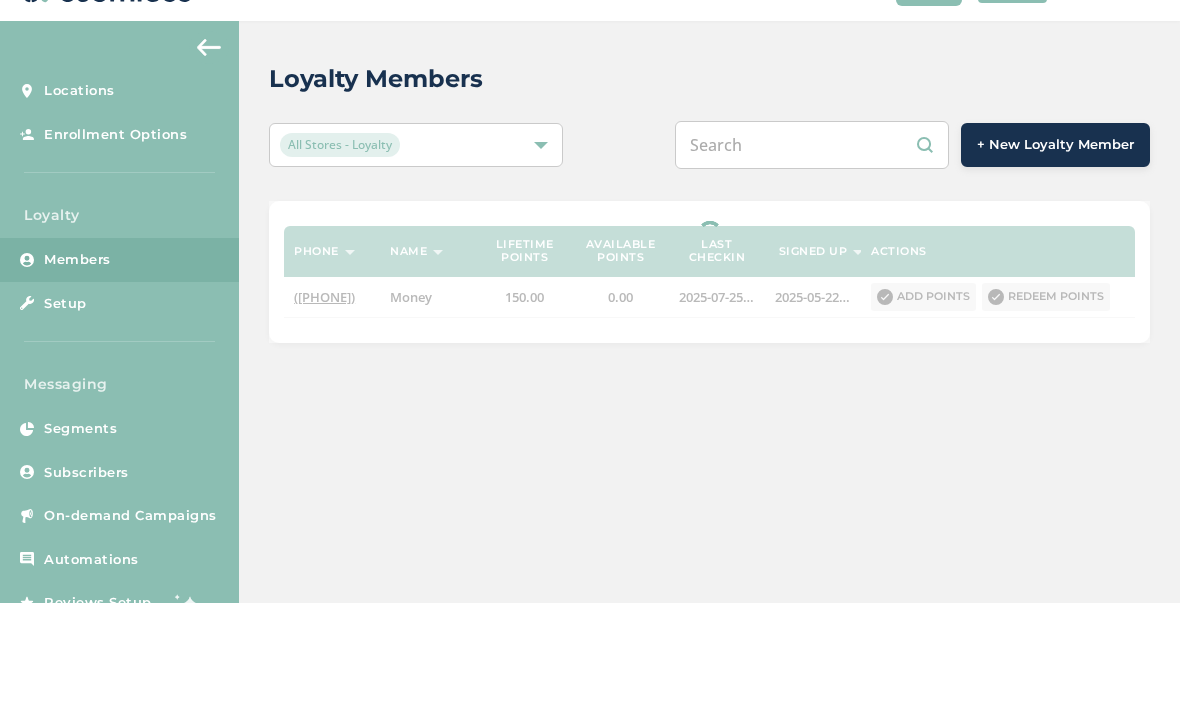 type on "([PHONE])" 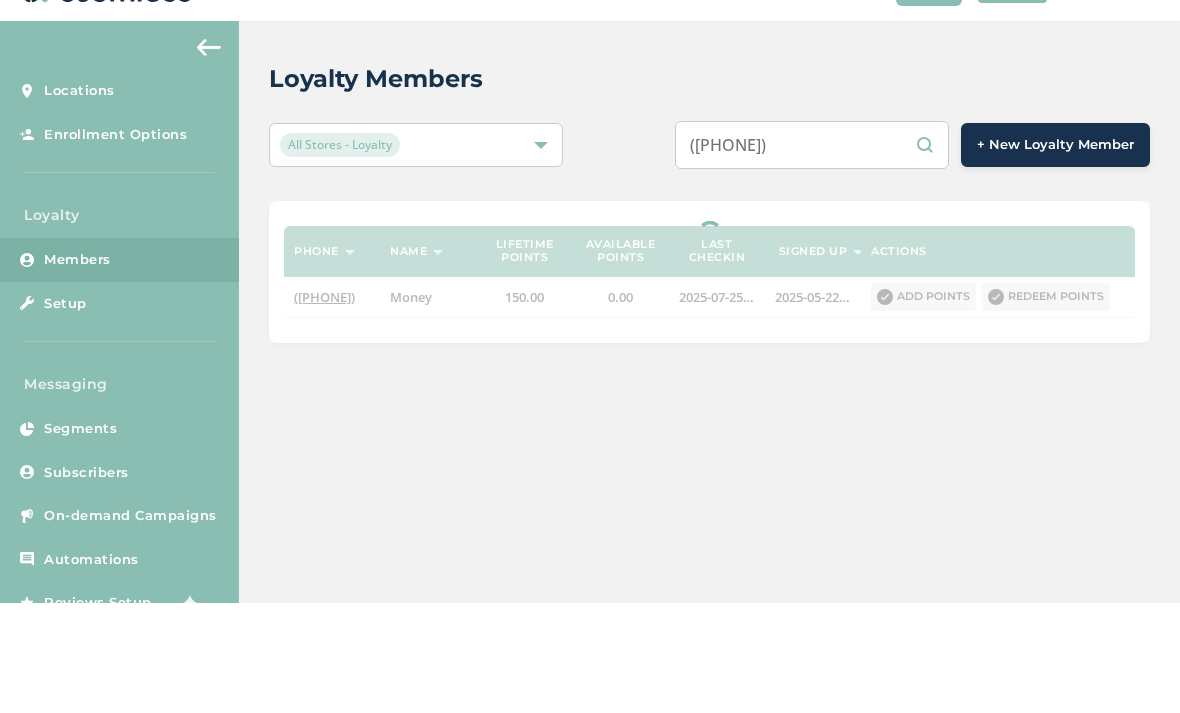 click on "([PHONE])" at bounding box center (812, 255) 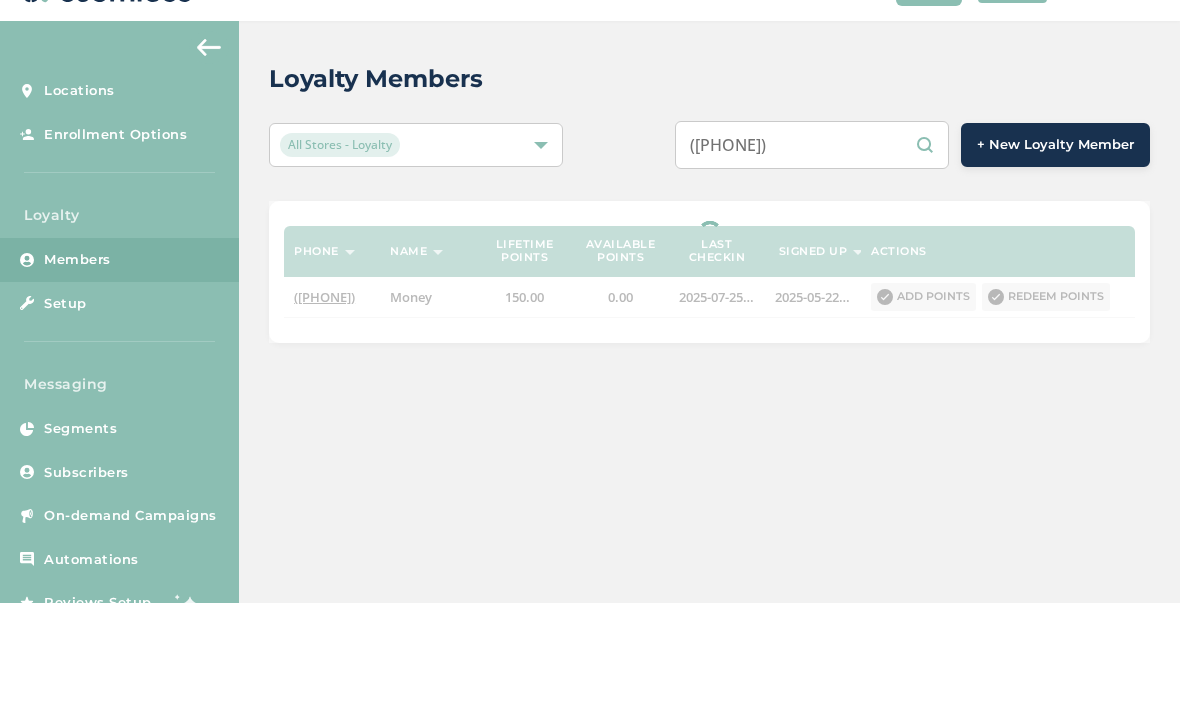 select on "100" 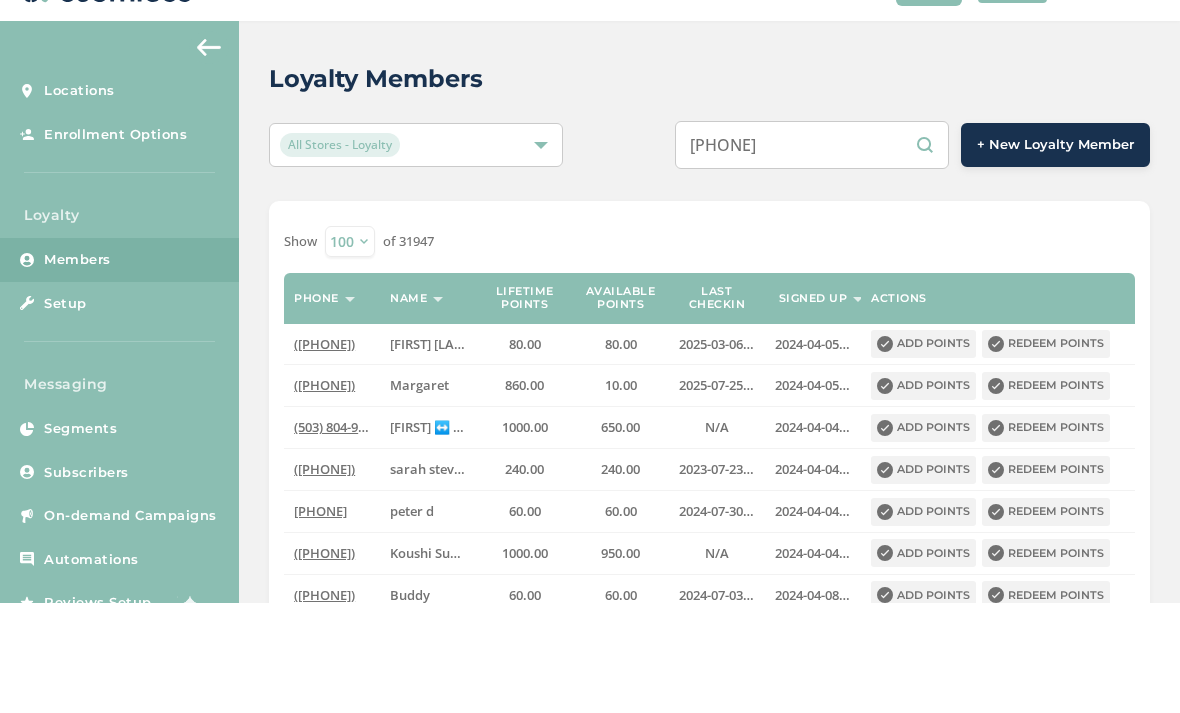 click on "[PHONE]" at bounding box center [812, 255] 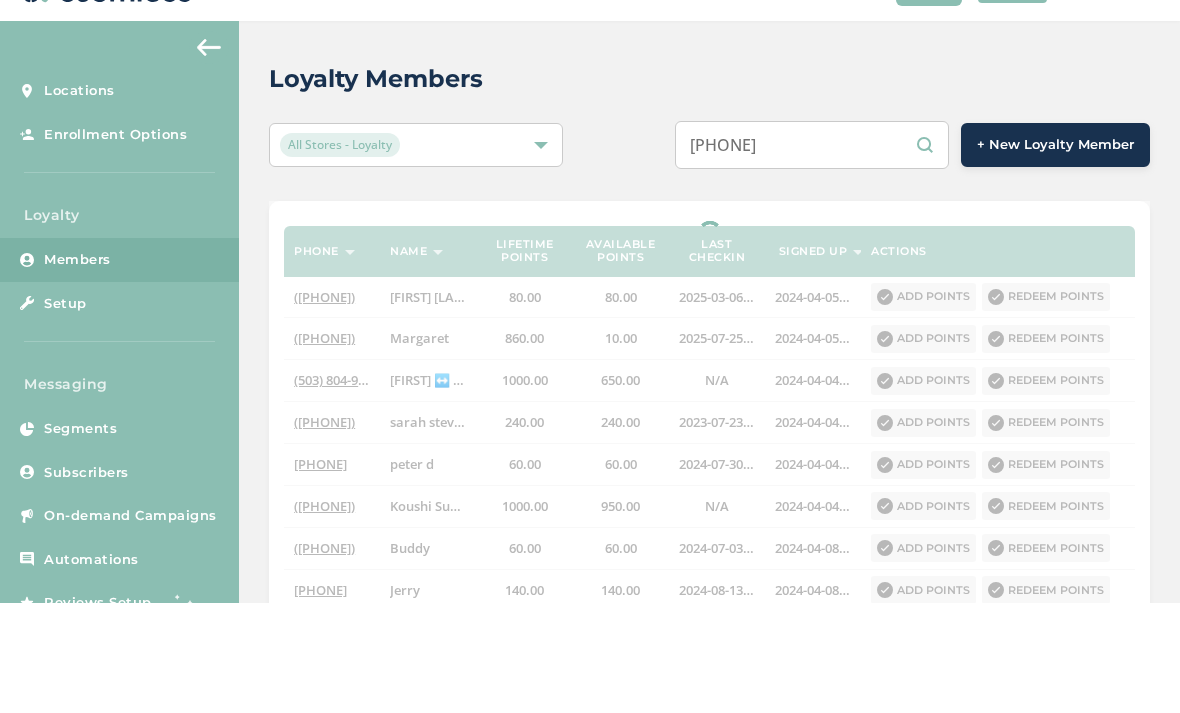click on "[PHONE]" at bounding box center [812, 255] 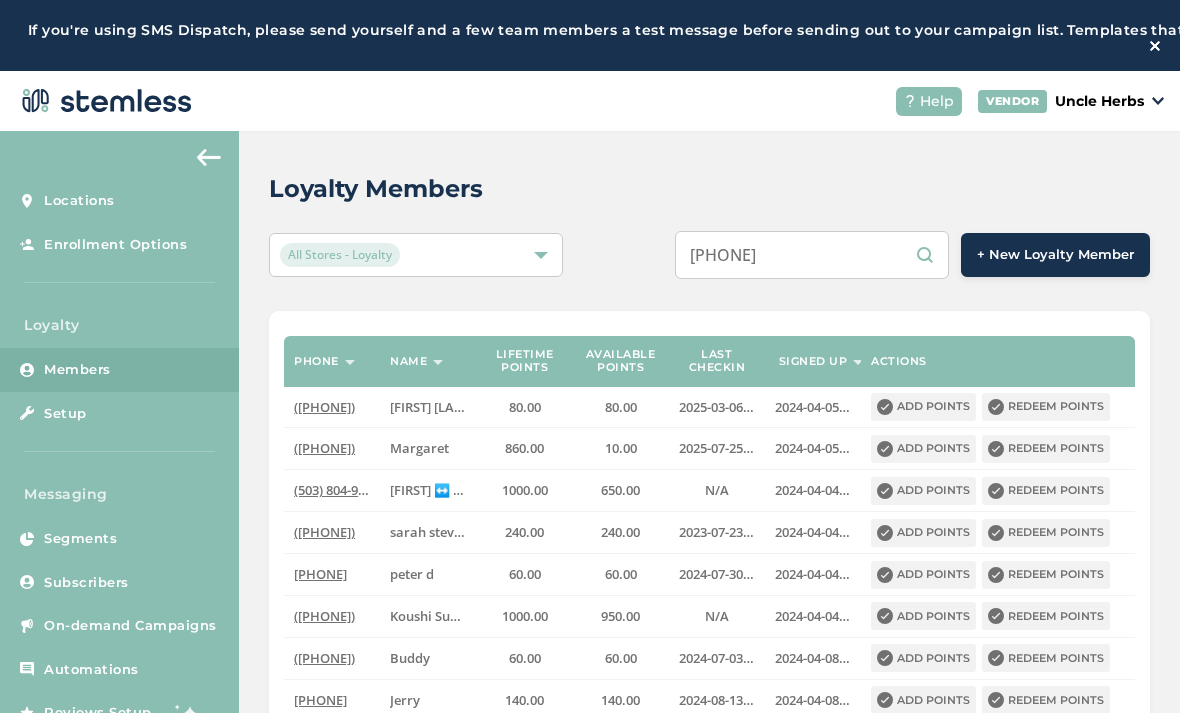 click on "[PHONE]" at bounding box center [812, 255] 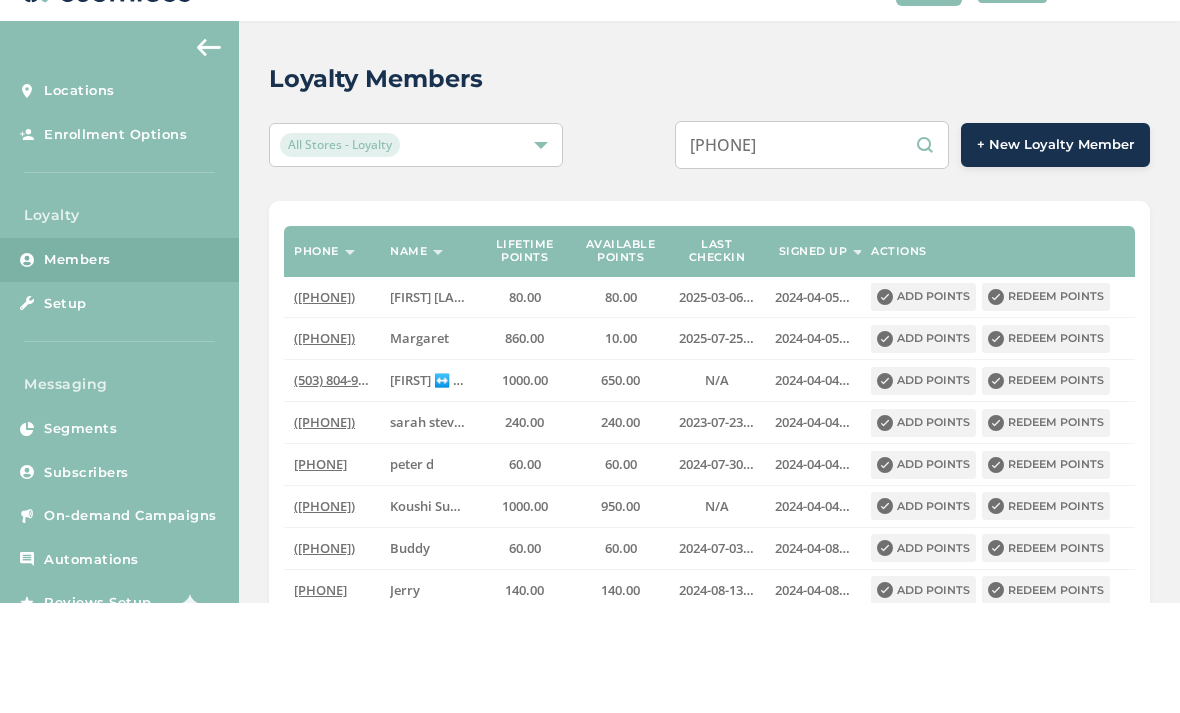 type on "[PHONE]" 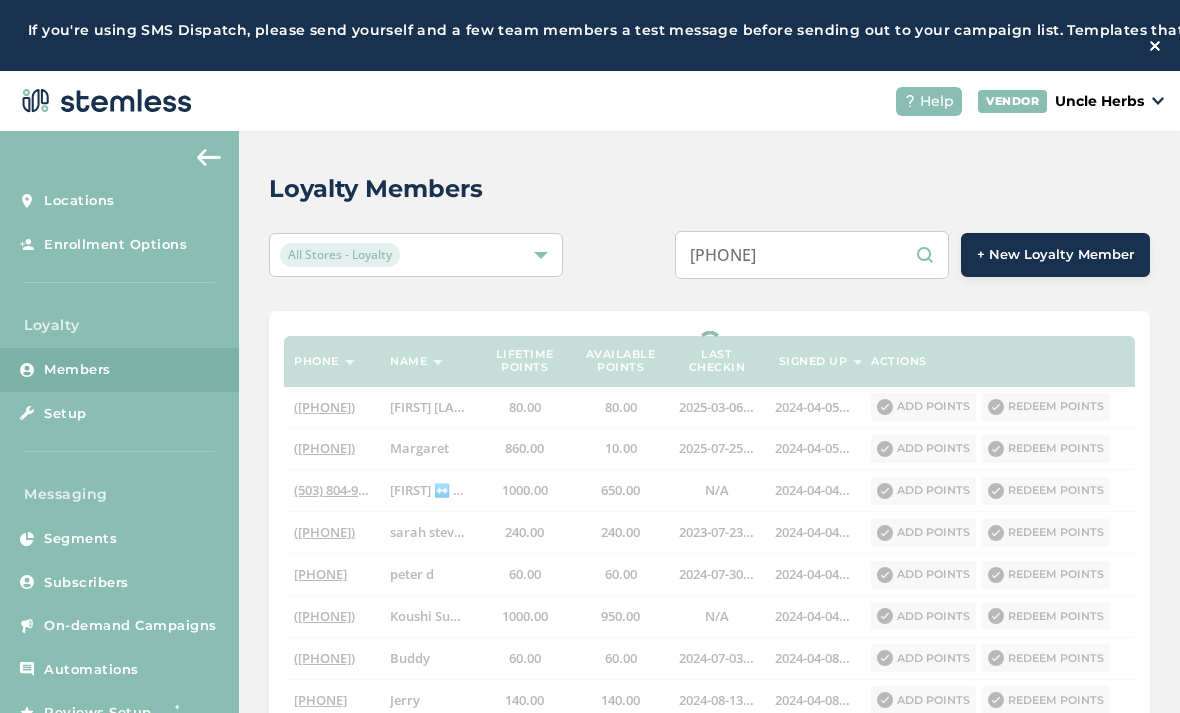 select on "100" 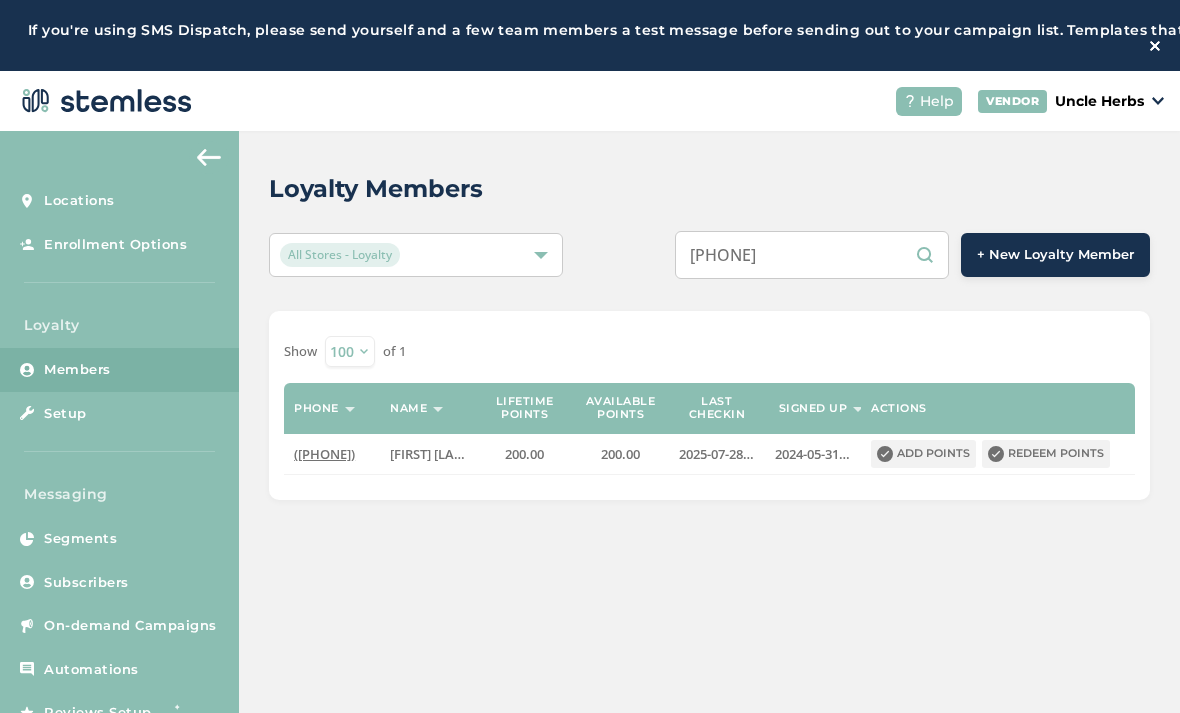 type on "[PHONE]" 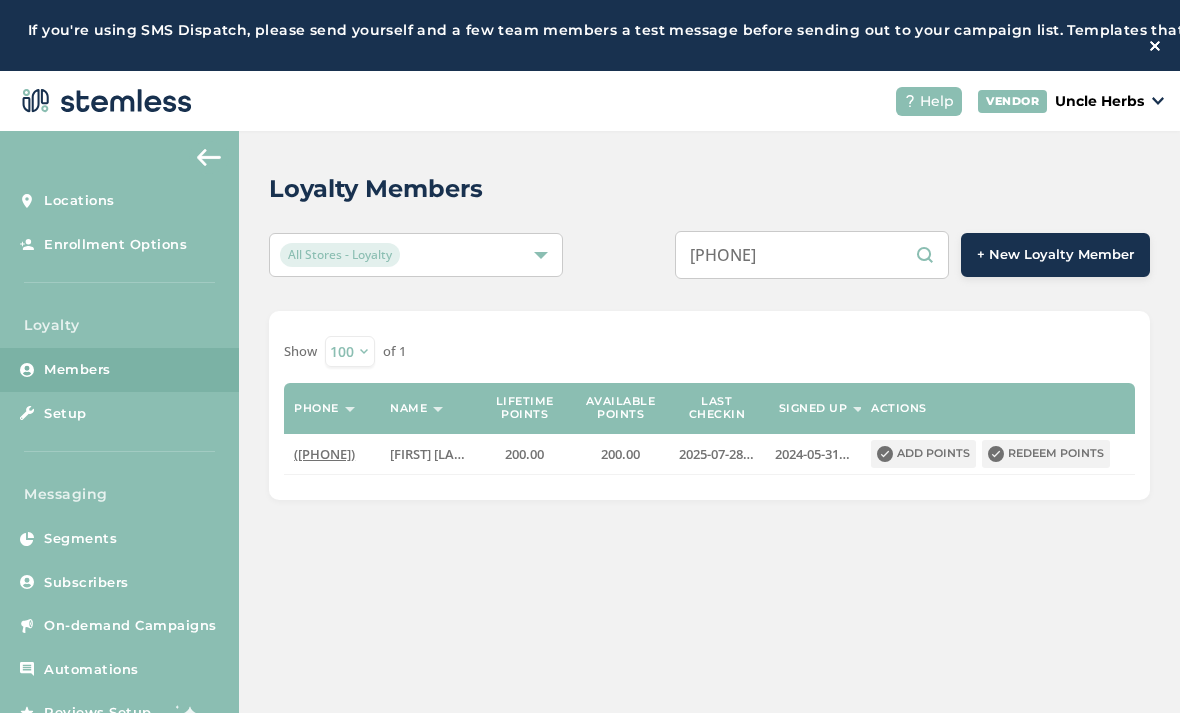 click on "Redeem points" at bounding box center [1046, 454] 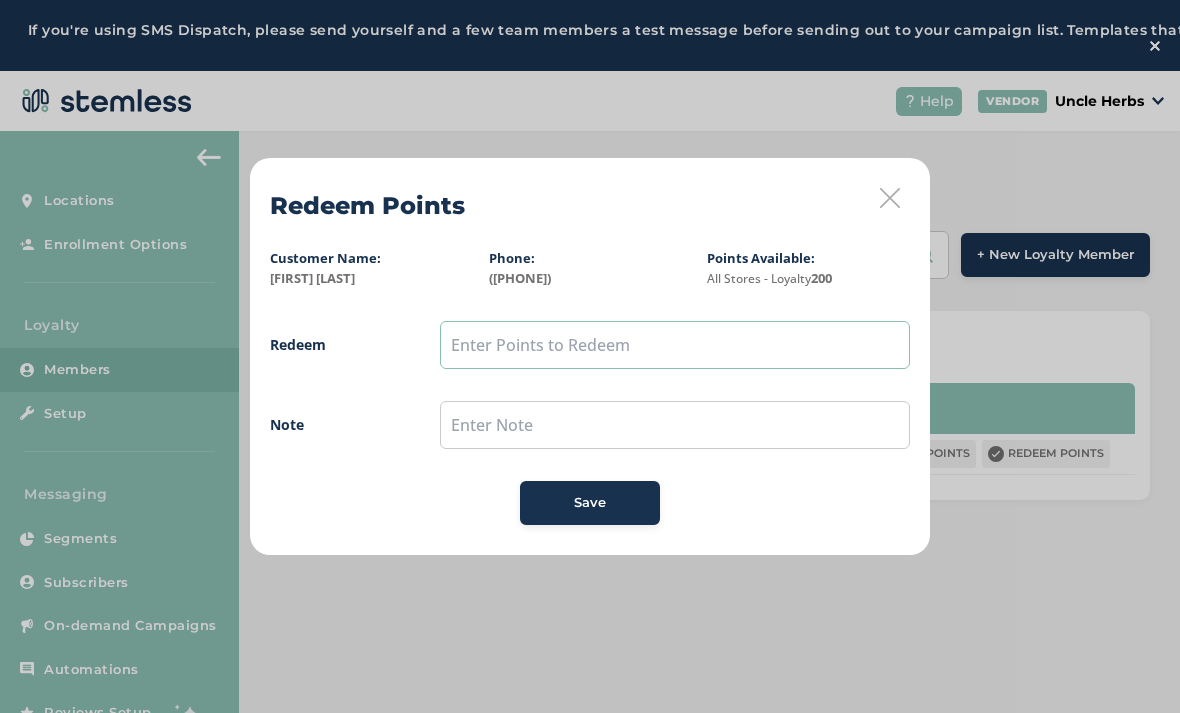 click at bounding box center (675, 345) 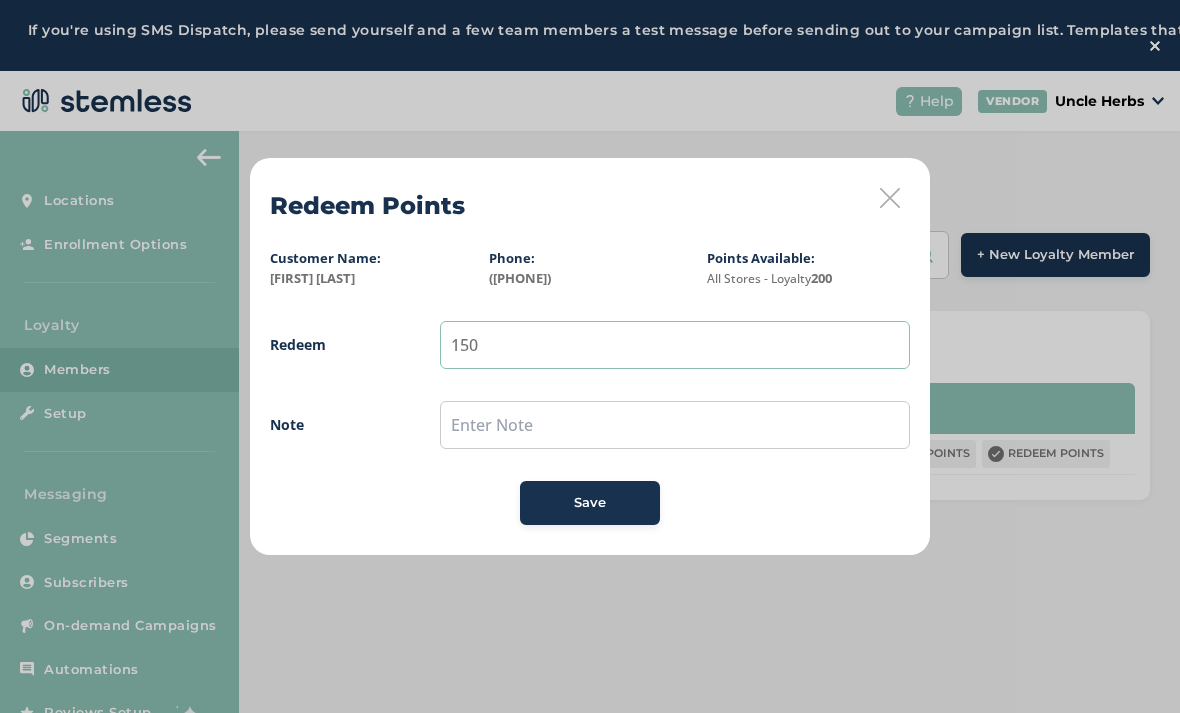 type on "150" 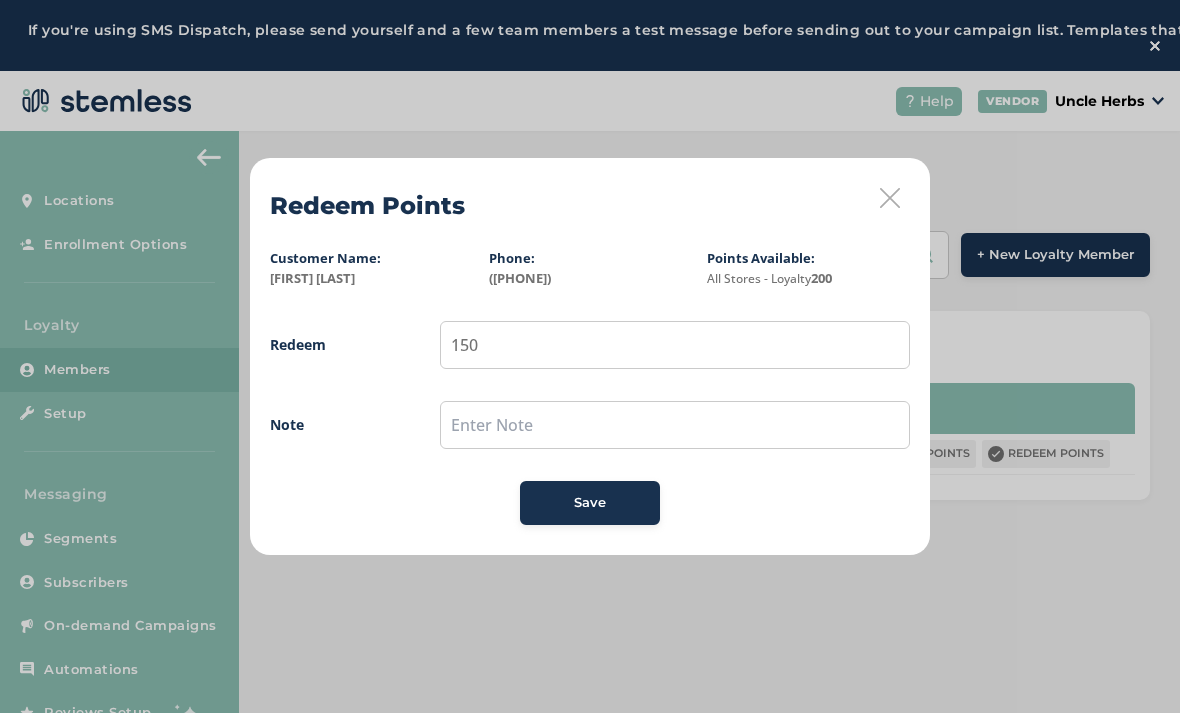 click on "Save" at bounding box center (590, 503) 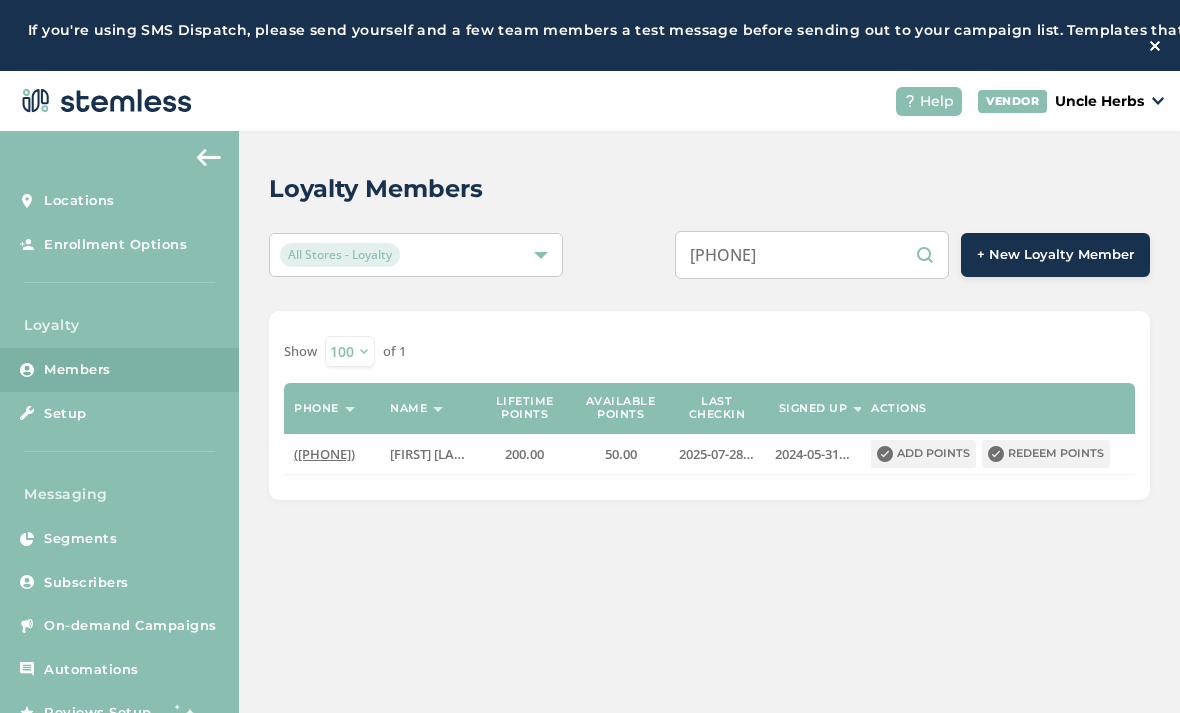 click on "[PHONE]" at bounding box center [812, 255] 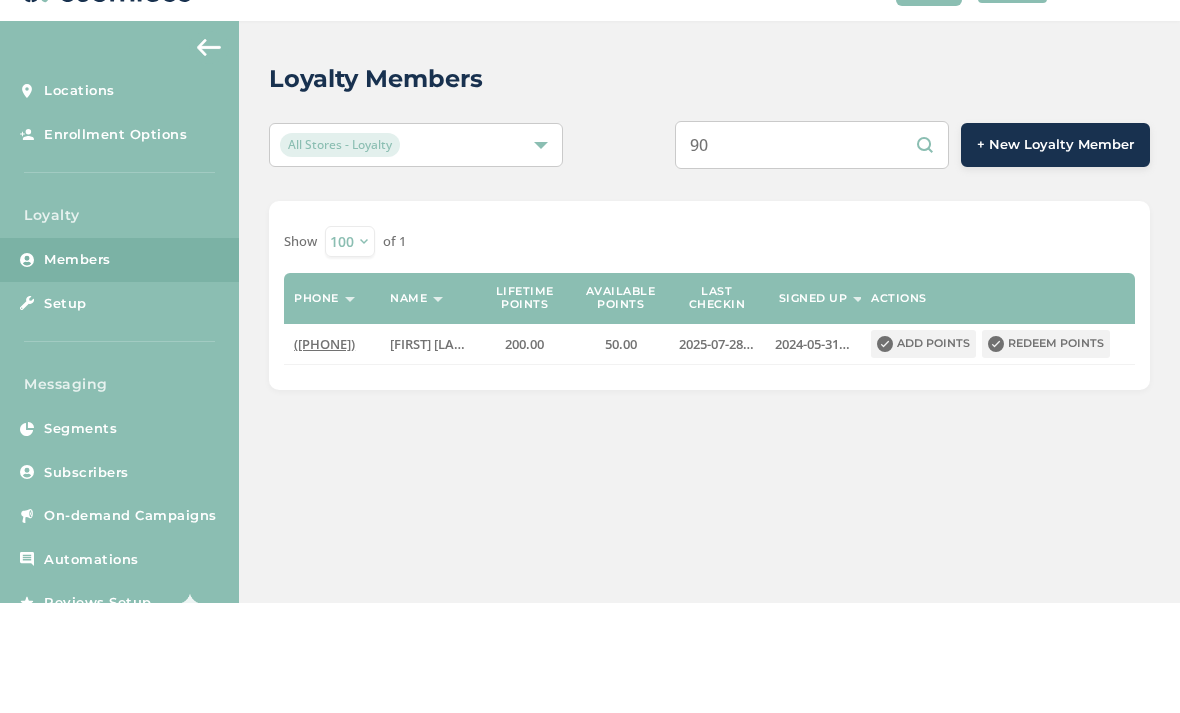 type on "9" 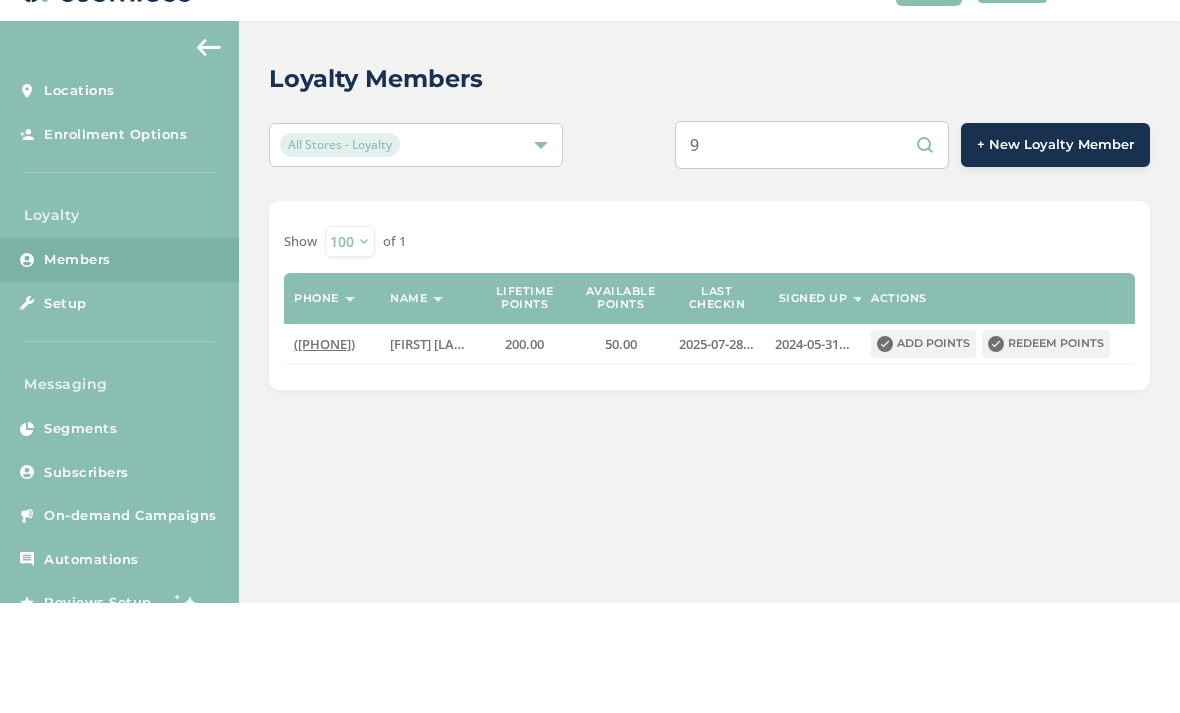 type 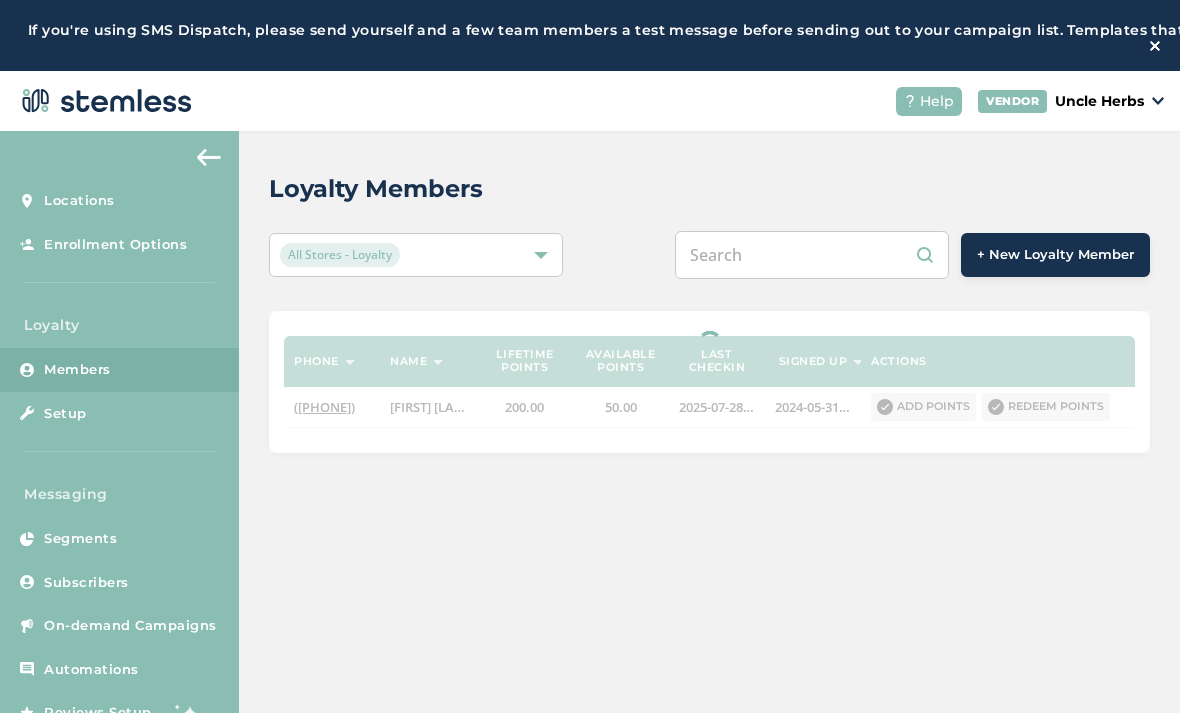 select on "100" 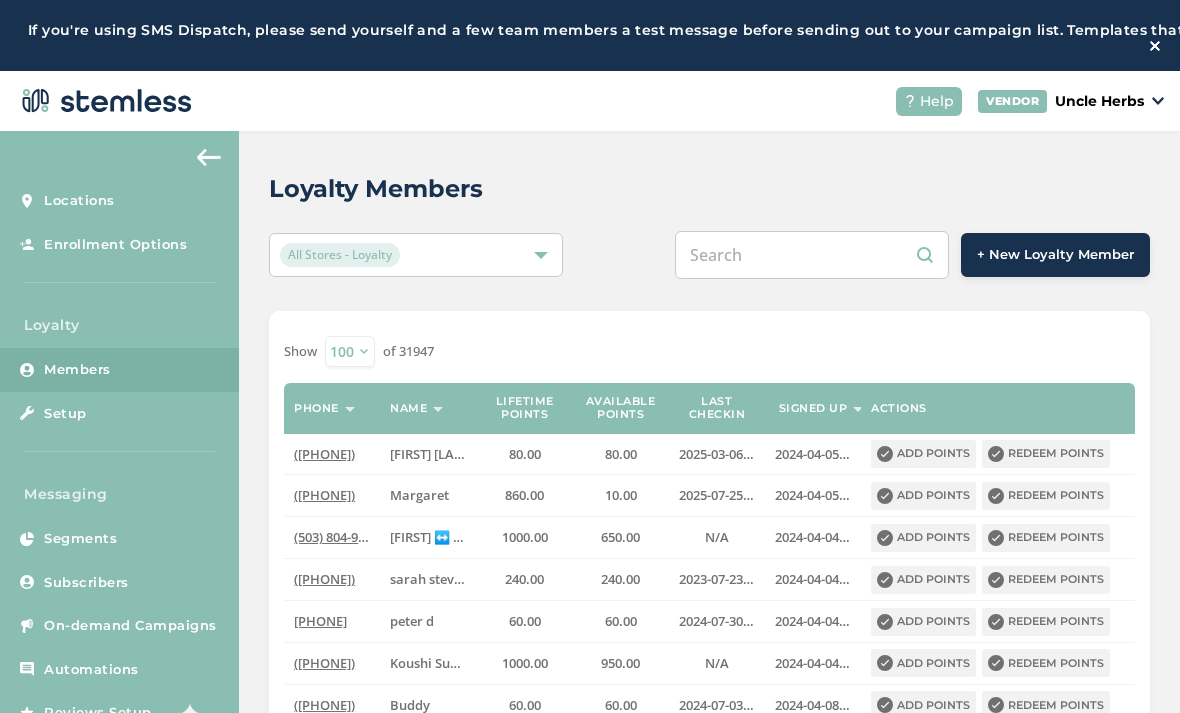 click at bounding box center [812, 255] 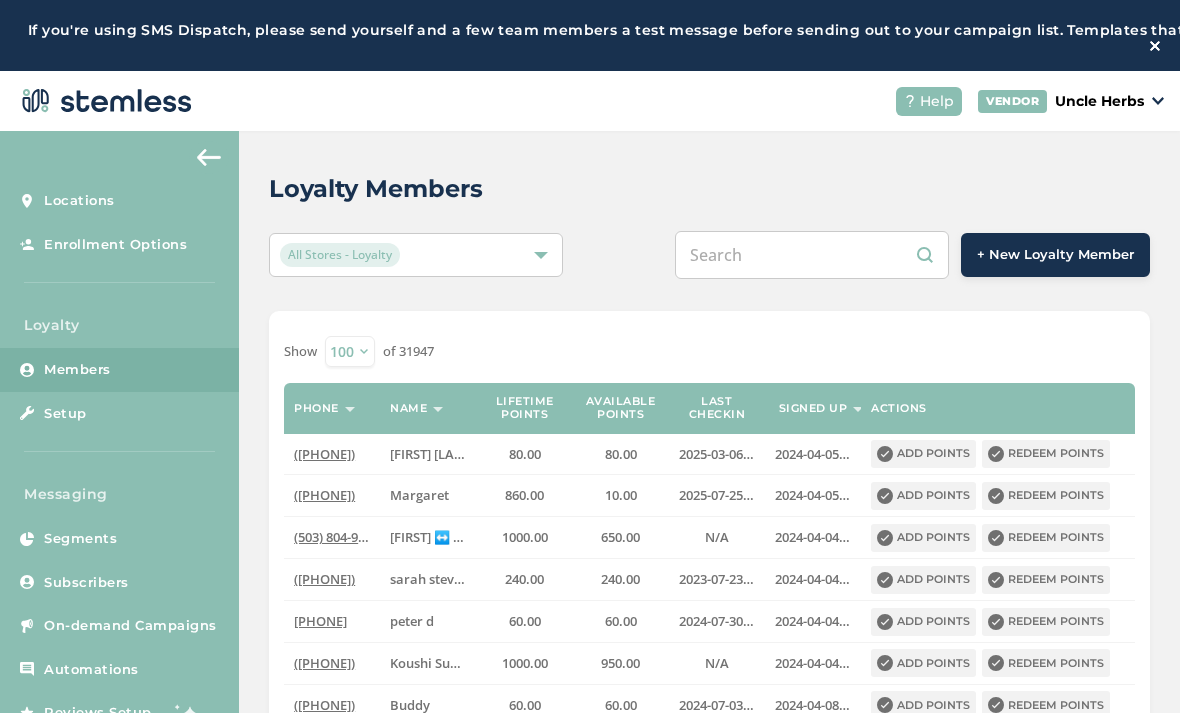 click at bounding box center [812, 255] 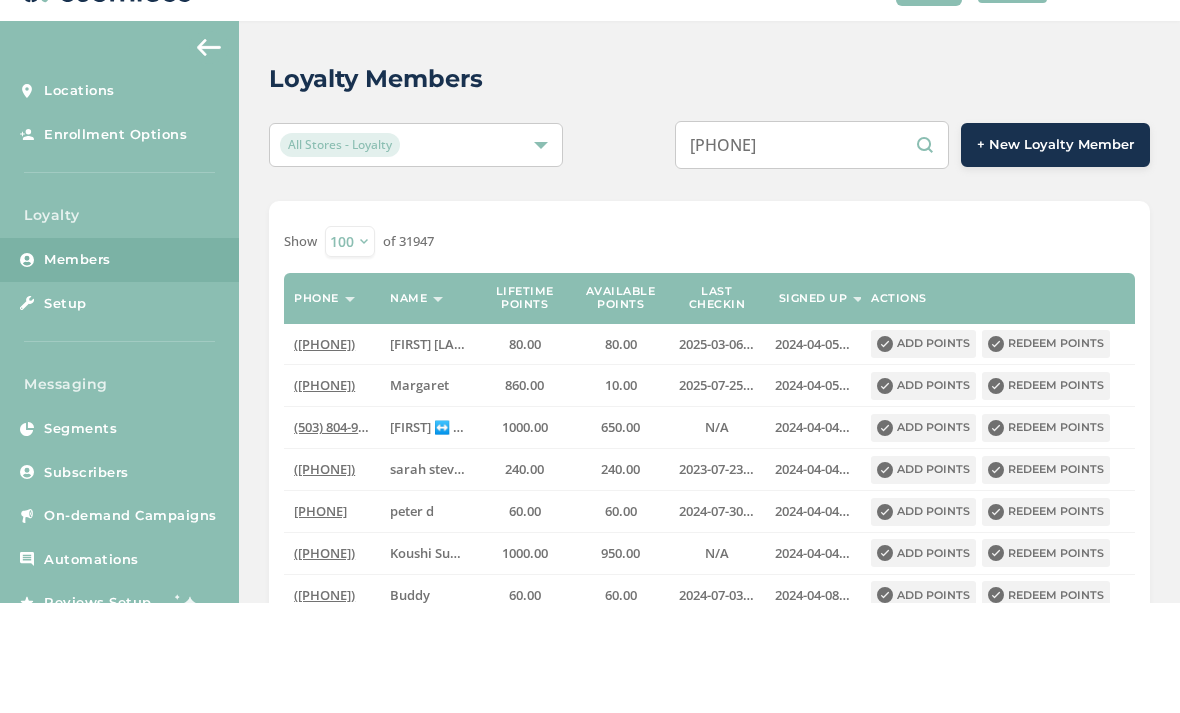 type on "[PHONE]" 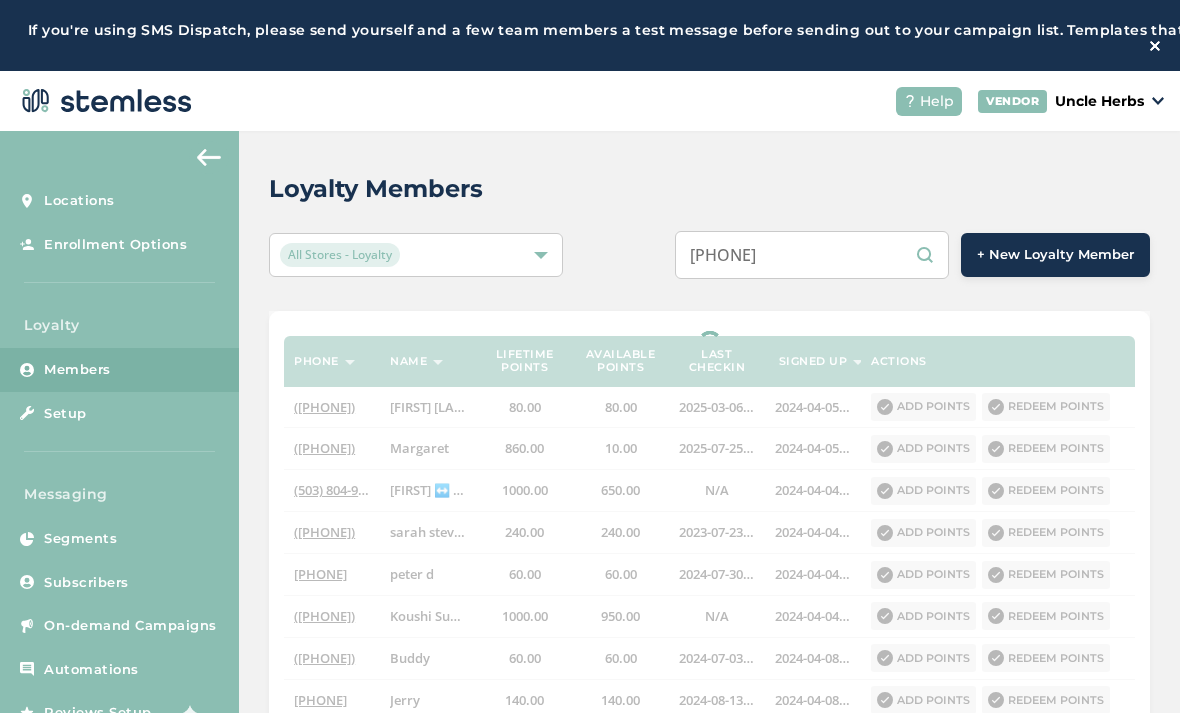 select on "100" 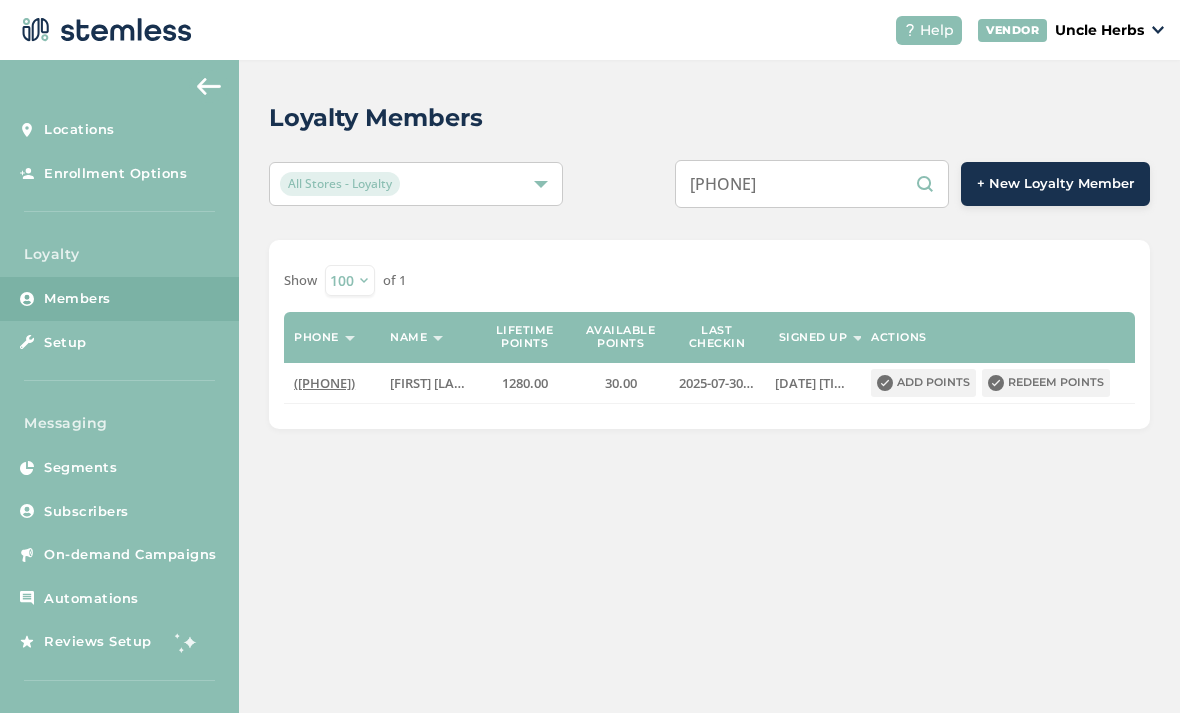 scroll, scrollTop: 102, scrollLeft: 0, axis: vertical 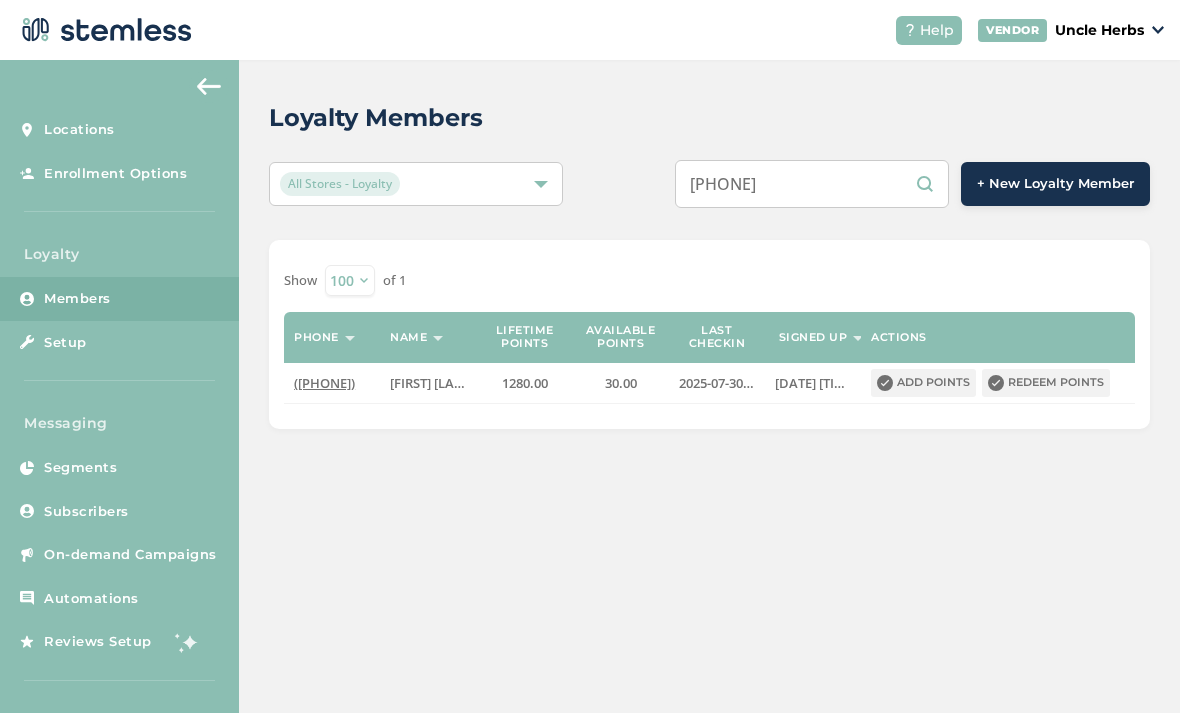 type on "[PHONE]" 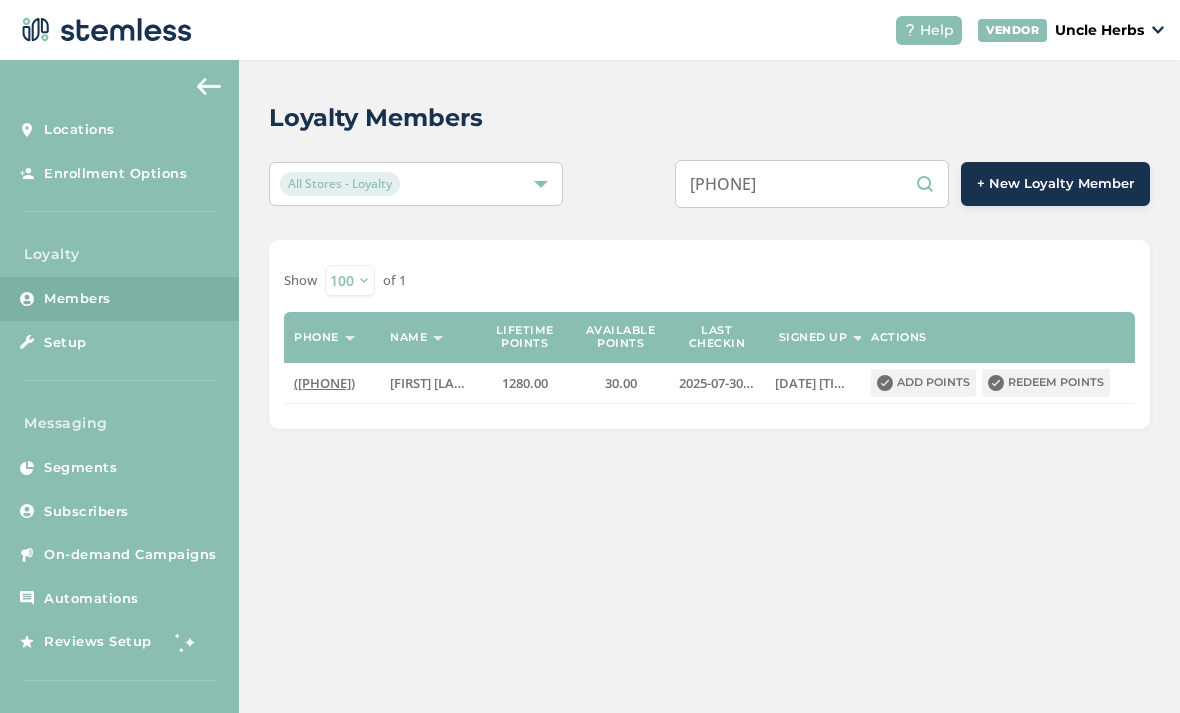 click on "([PHONE]) [FIRST] [LAST]" at bounding box center (709, 386) 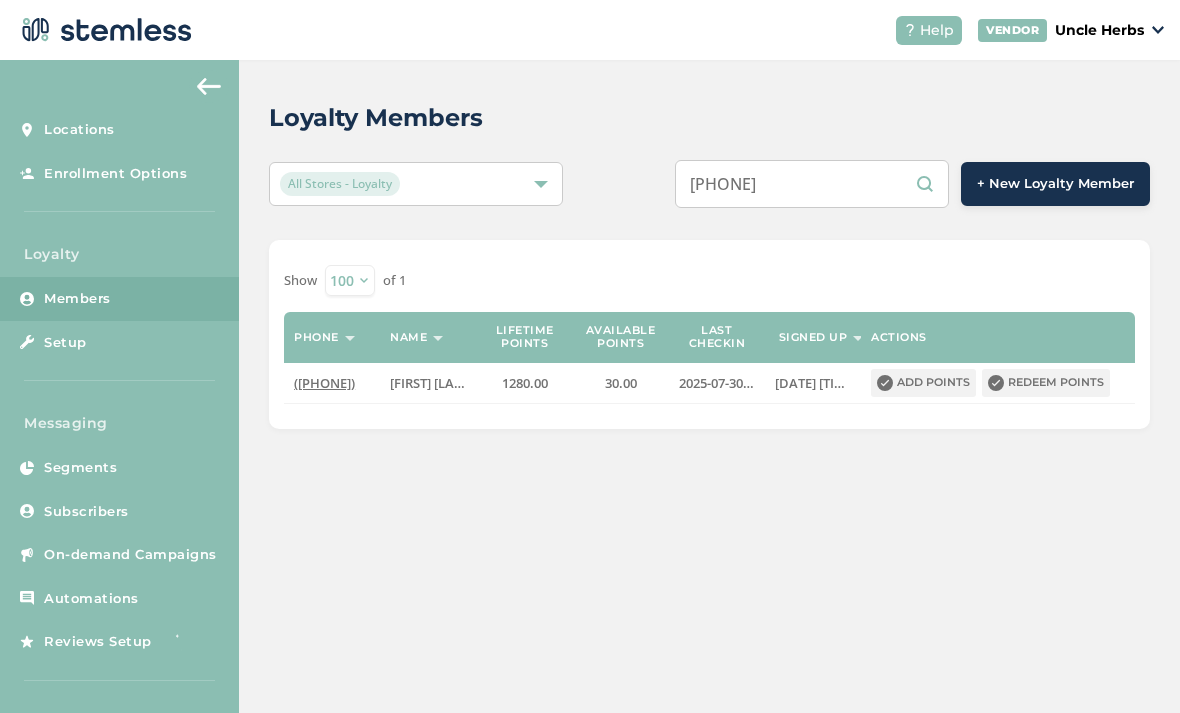 click on "Add points" at bounding box center (923, 383) 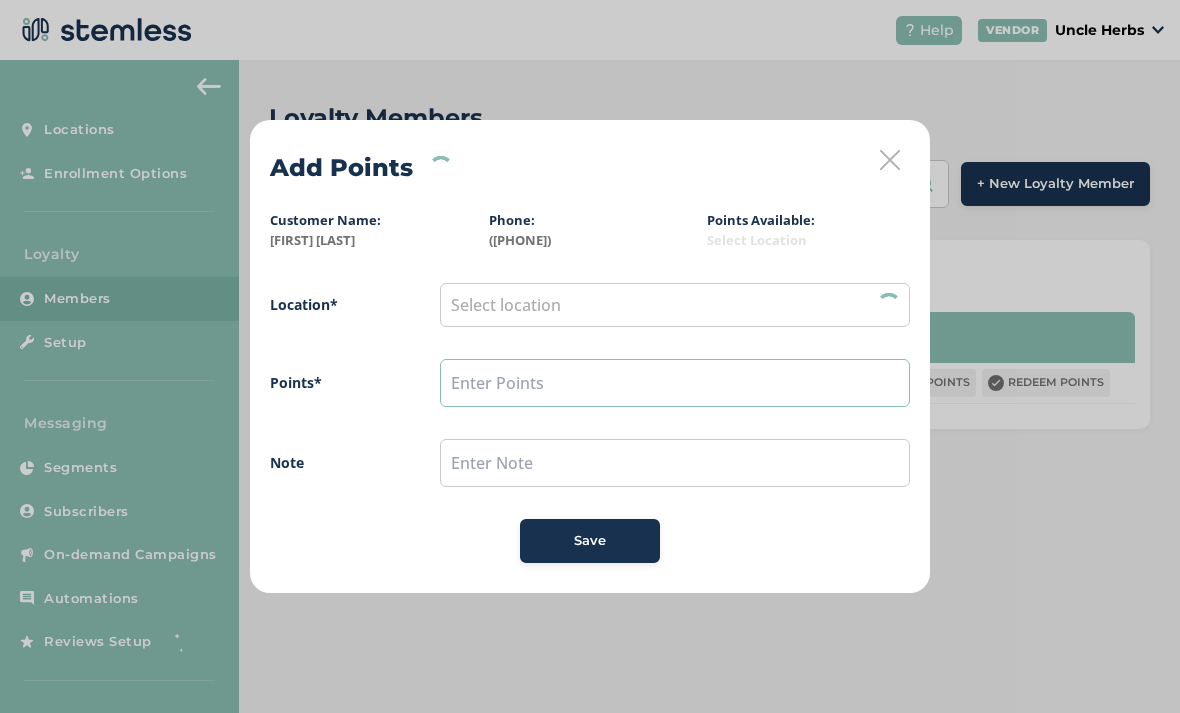 click at bounding box center [675, 383] 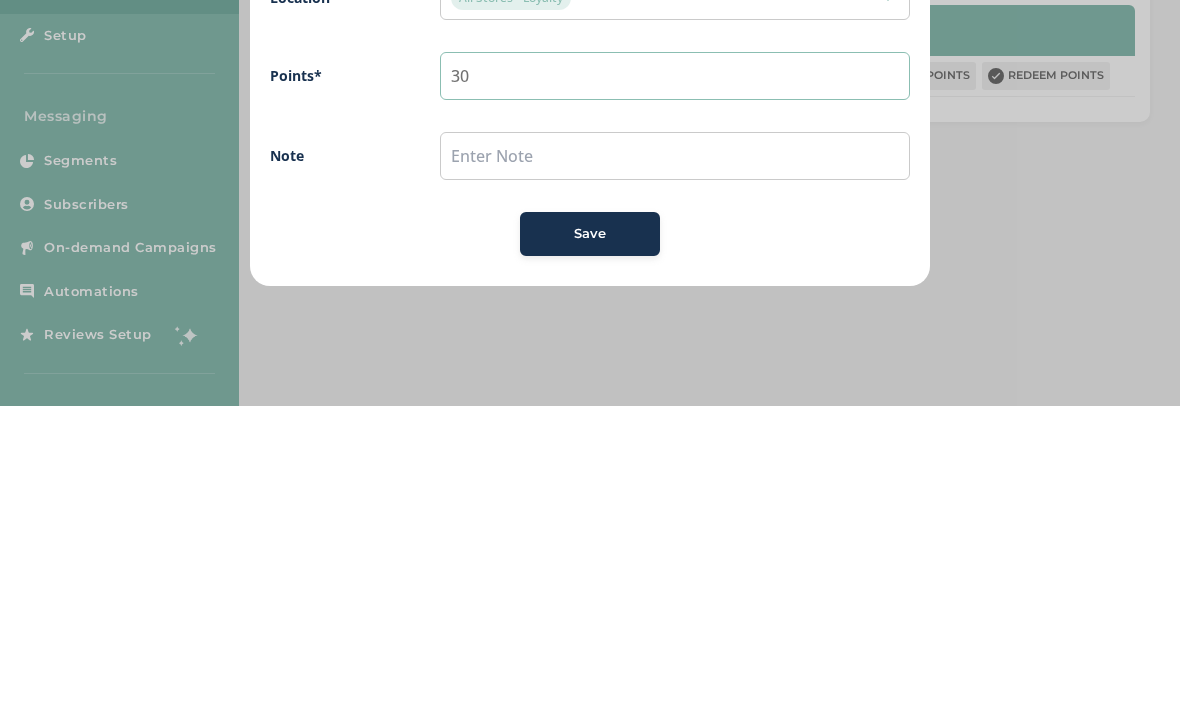 type on "30" 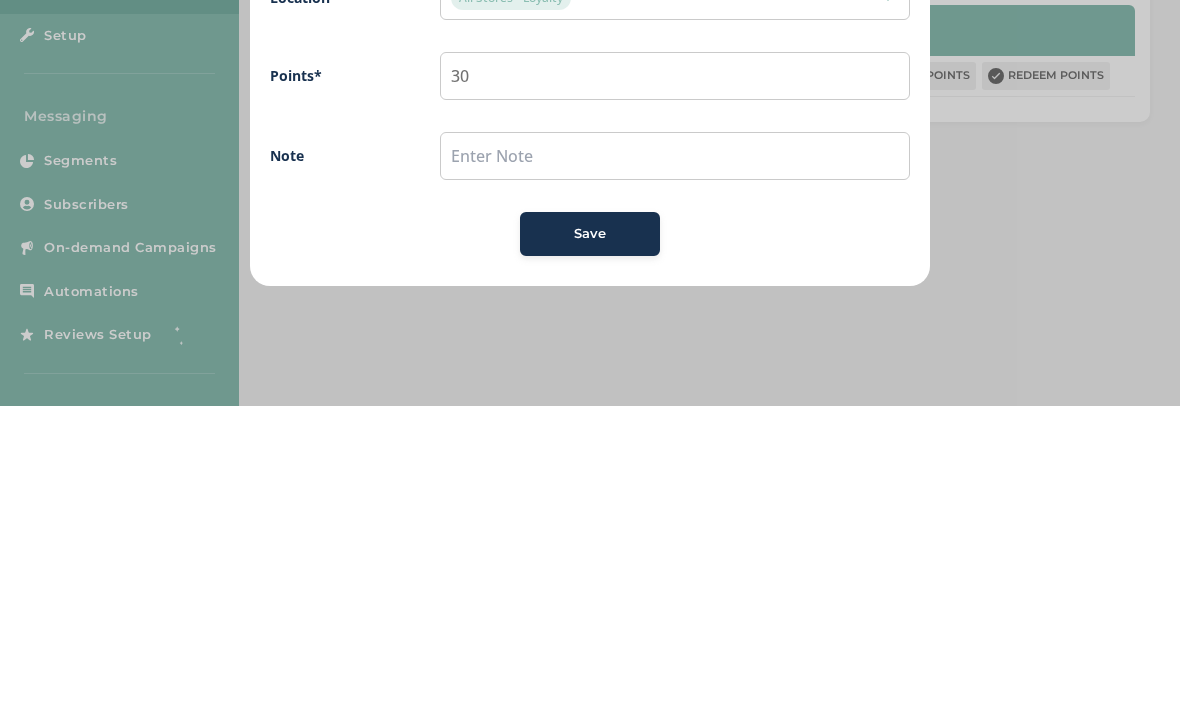 click on "Save" at bounding box center [590, 541] 